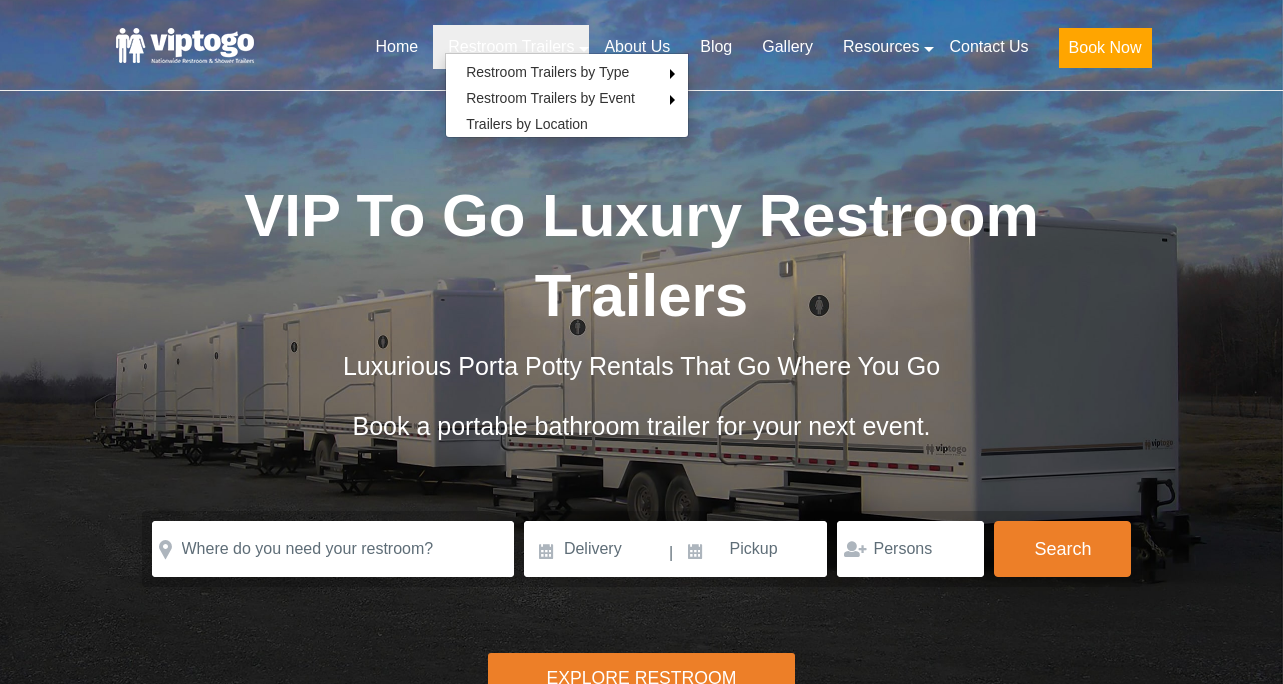 scroll, scrollTop: 0, scrollLeft: 0, axis: both 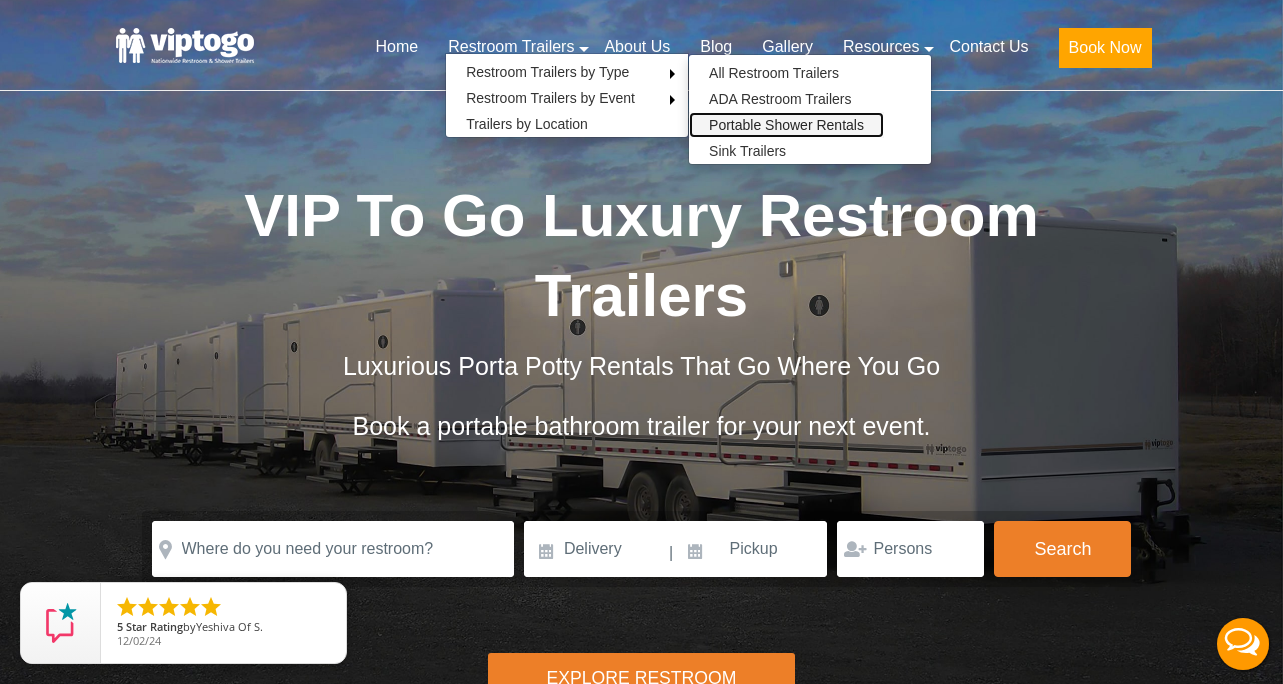 click on "Portable Shower Rentals" at bounding box center (786, 125) 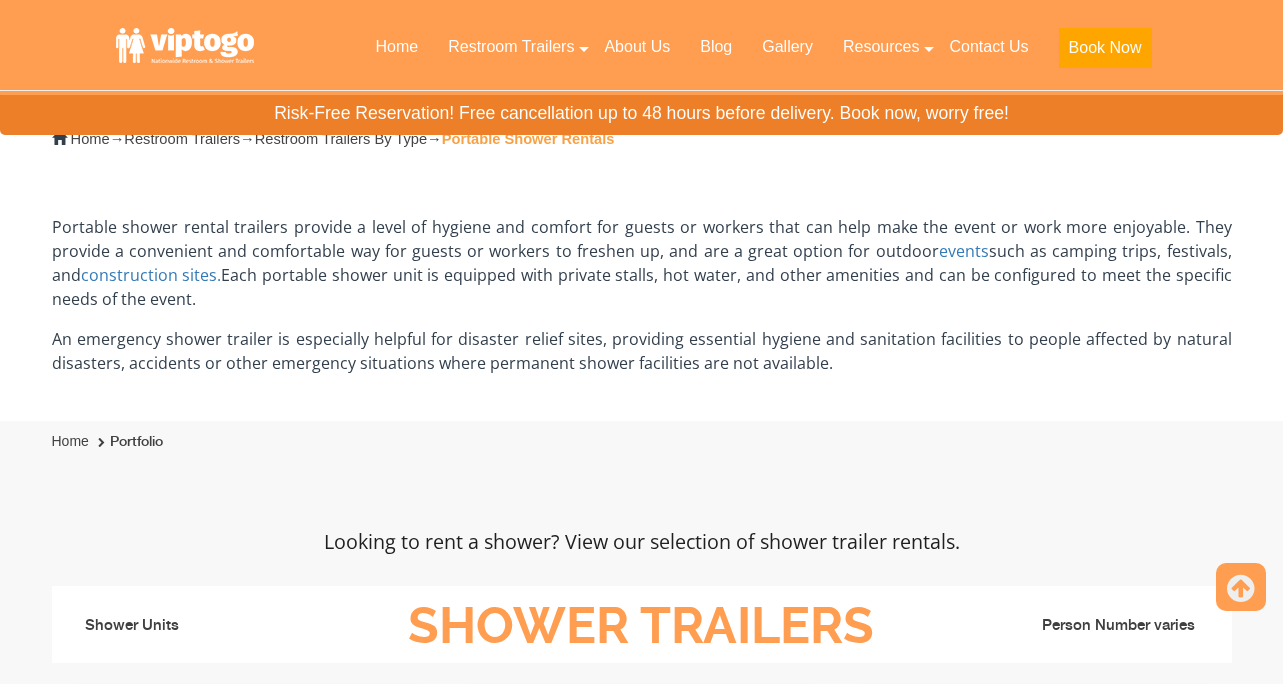 scroll, scrollTop: 658, scrollLeft: 0, axis: vertical 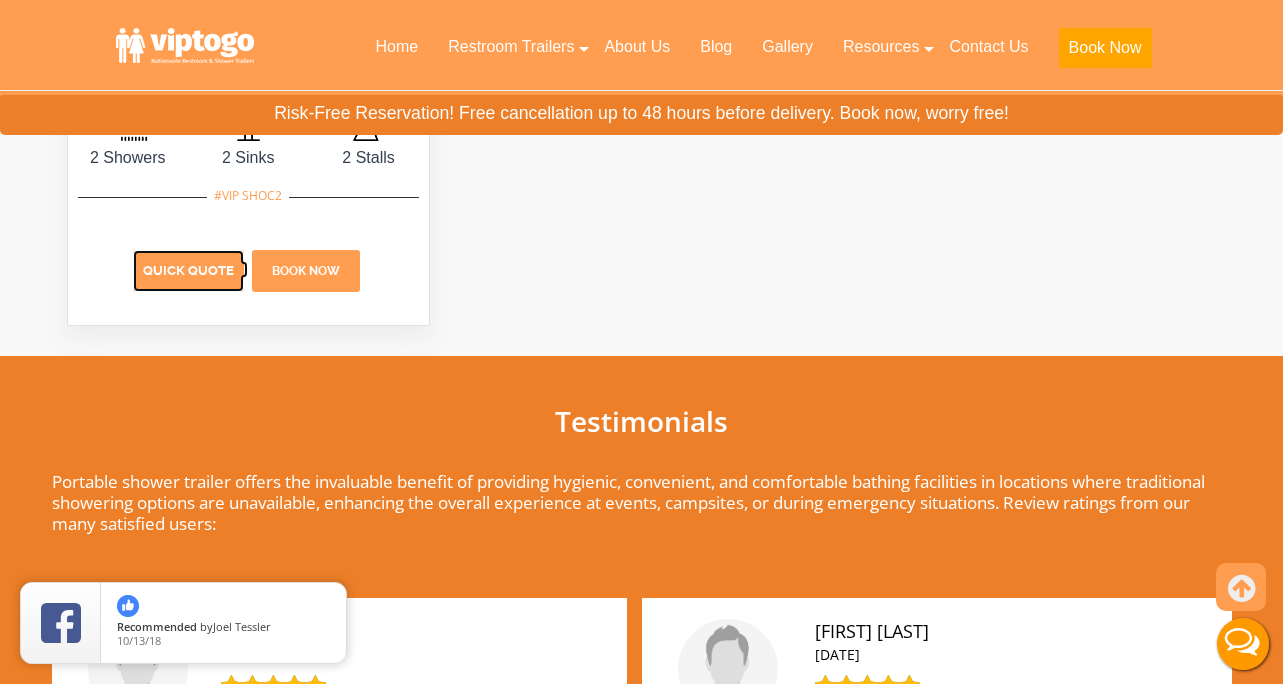 click on "Quick Quote" at bounding box center (188, 271) 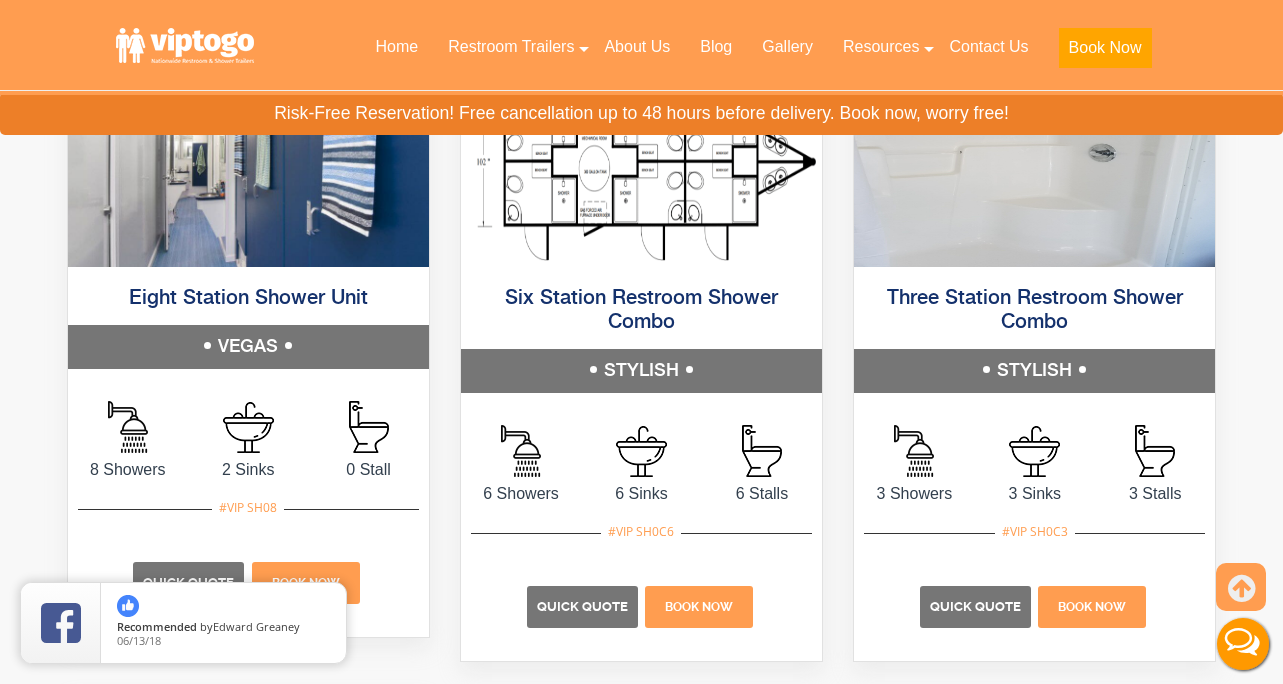 scroll, scrollTop: 1202, scrollLeft: 0, axis: vertical 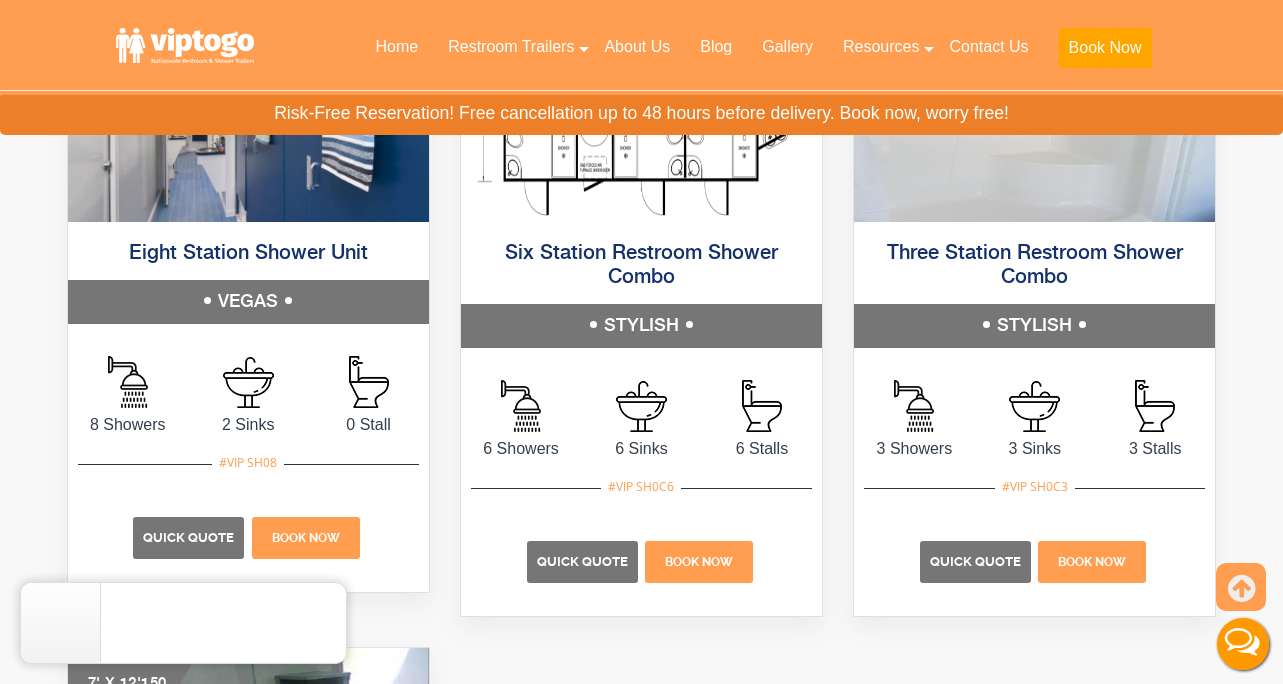click on "Three Station Restroom Shower Combo
STYLISH" at bounding box center (1034, 293) 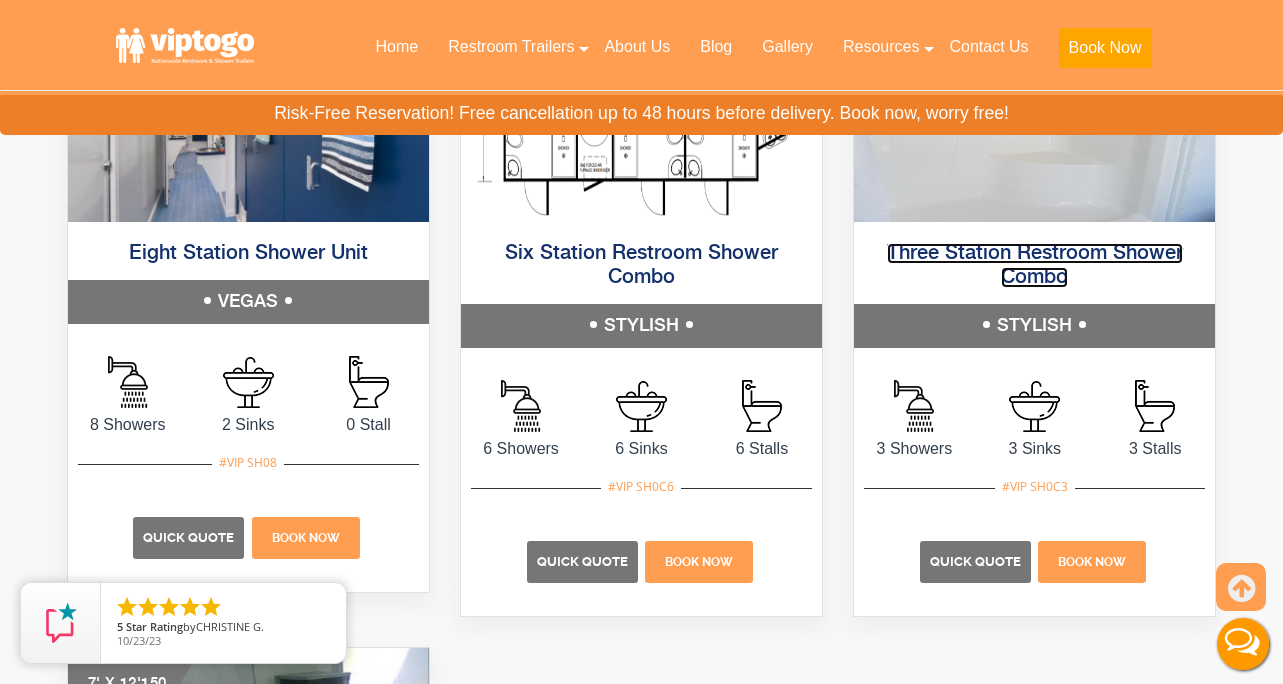 click on "Three Station Restroom Shower Combo" at bounding box center (1035, 265) 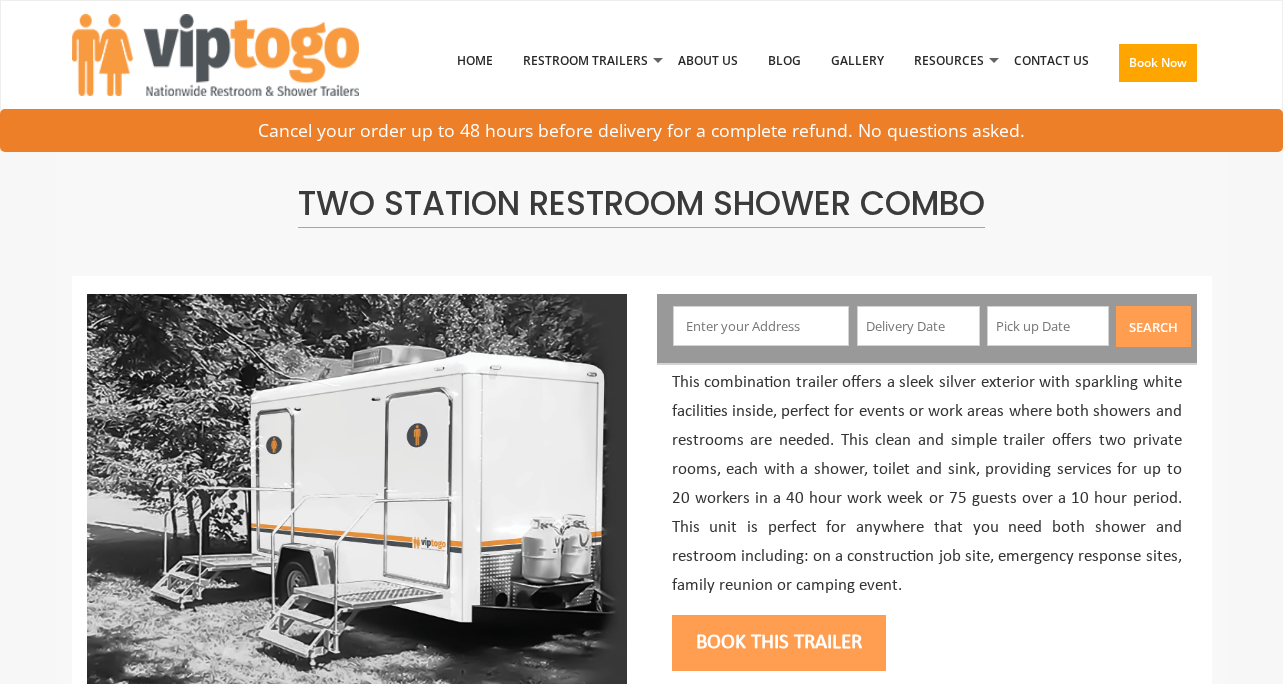 scroll, scrollTop: 0, scrollLeft: 0, axis: both 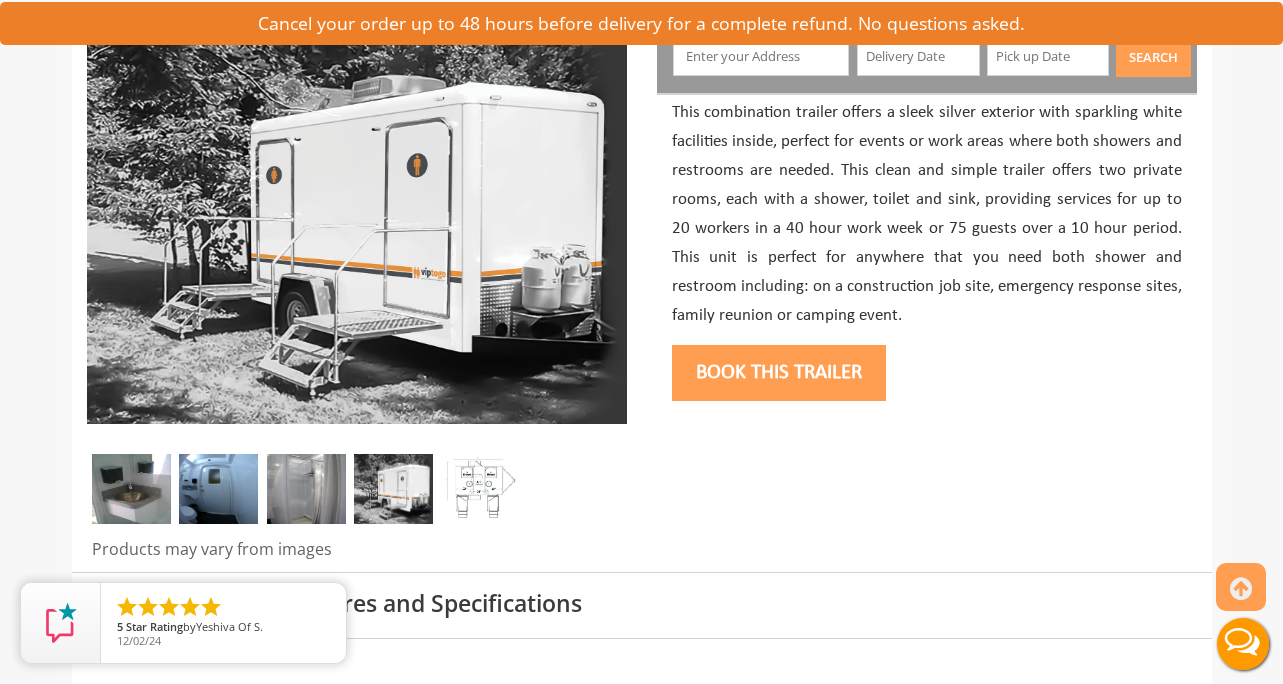 click at bounding box center [306, 489] 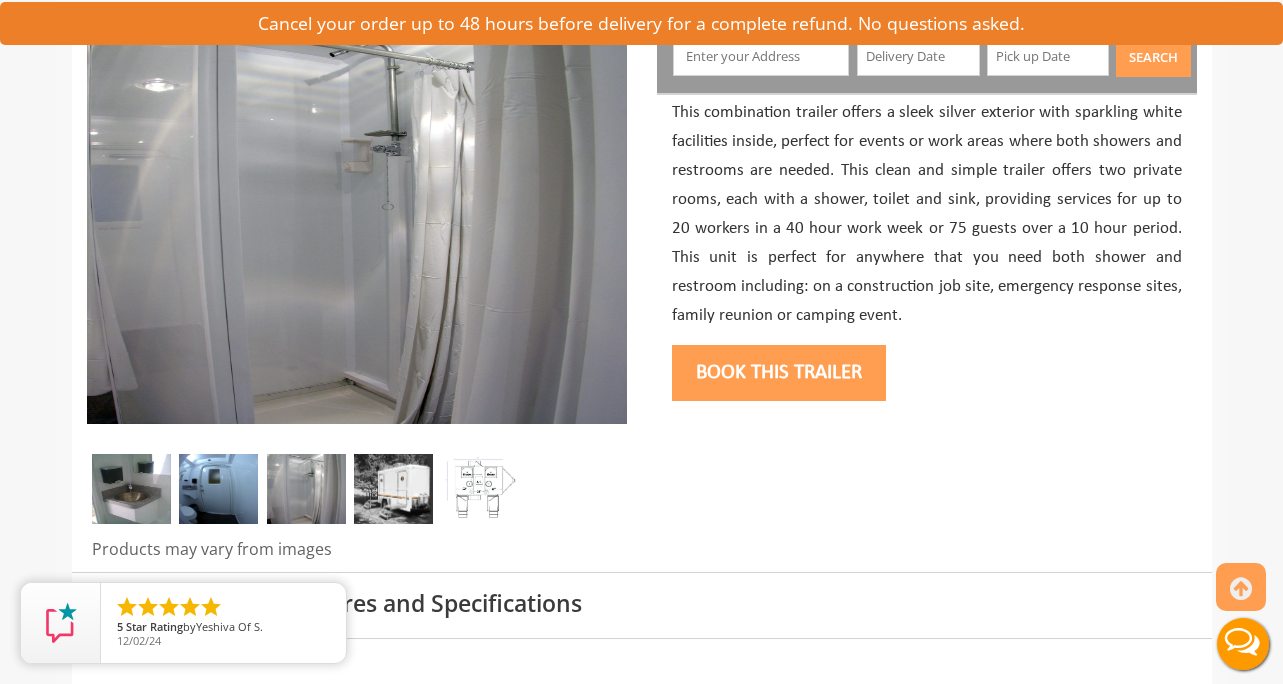 click at bounding box center (218, 489) 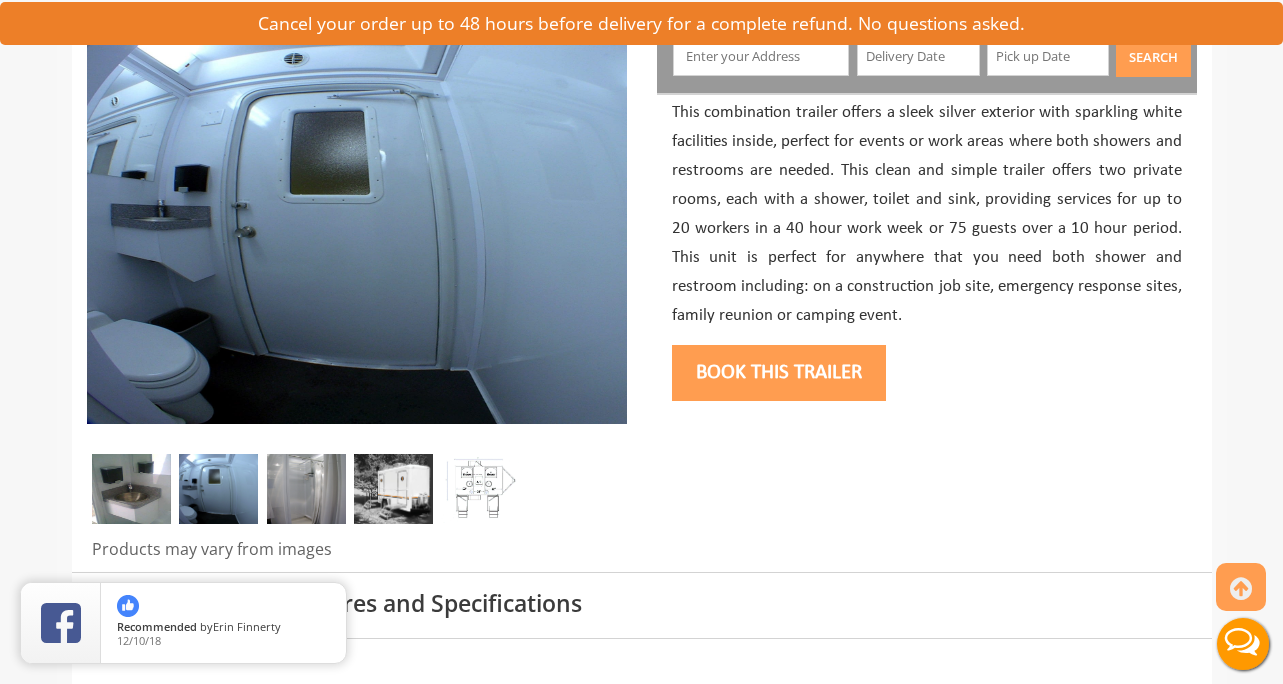 click at bounding box center (131, 489) 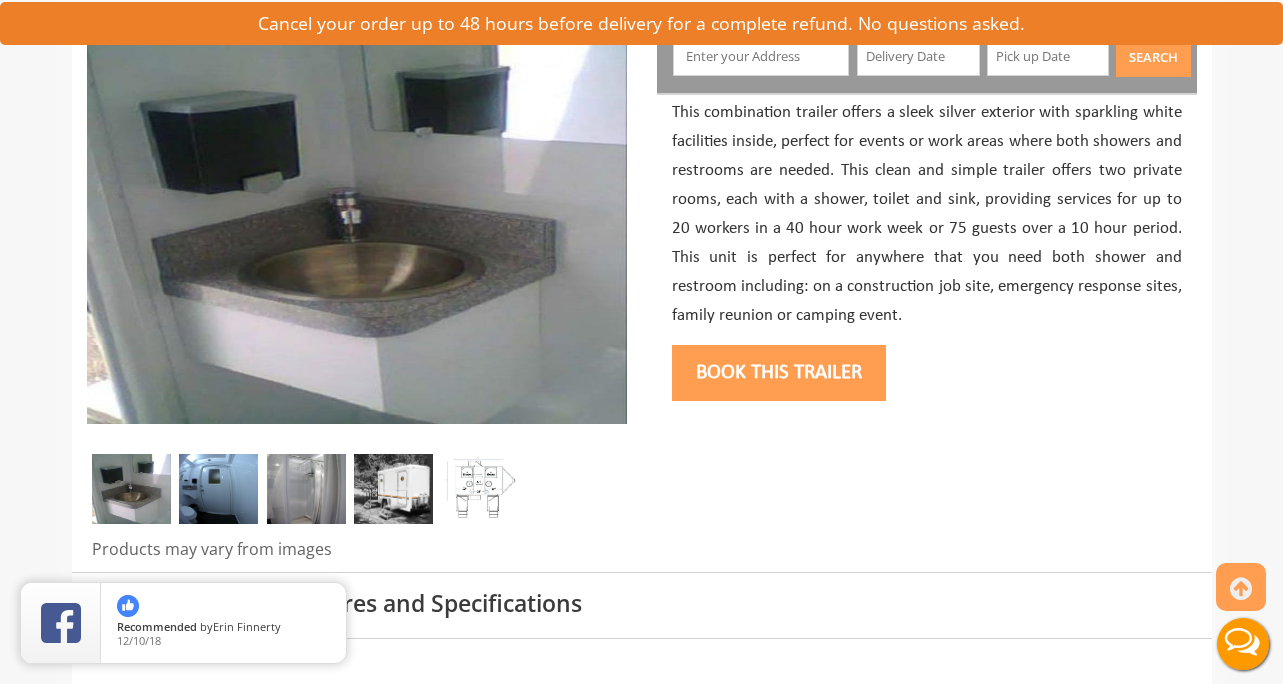 click at bounding box center [218, 489] 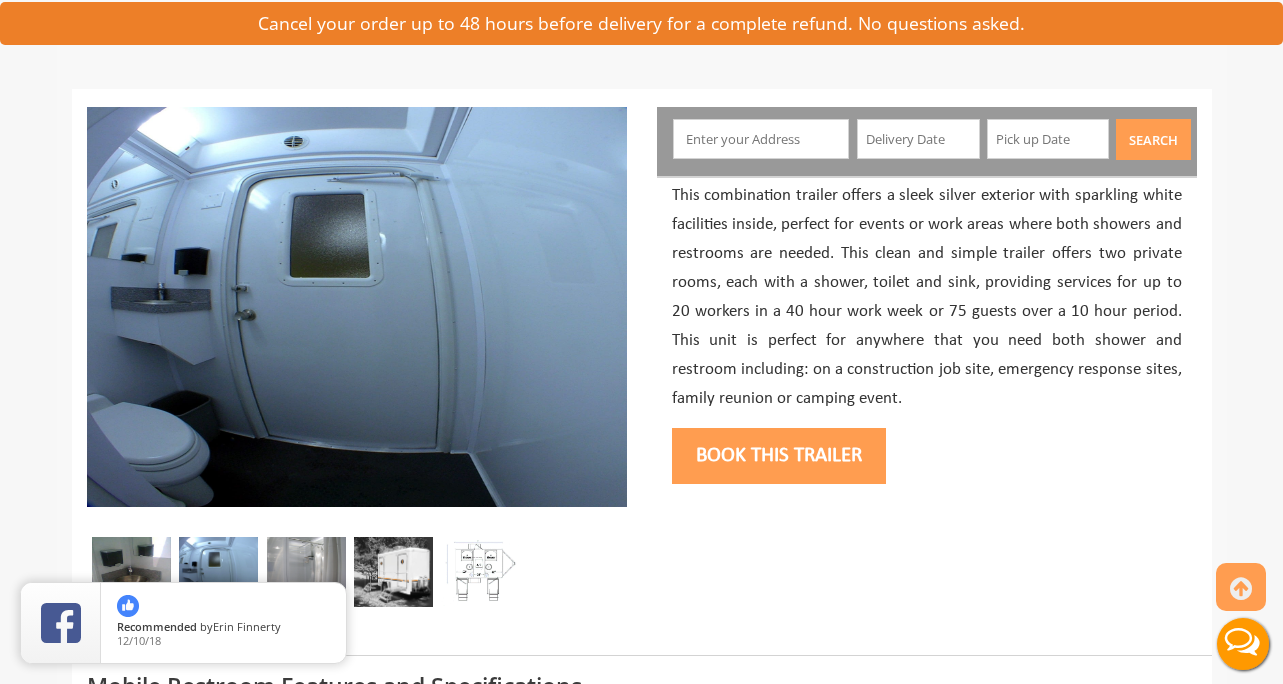 scroll, scrollTop: 182, scrollLeft: 0, axis: vertical 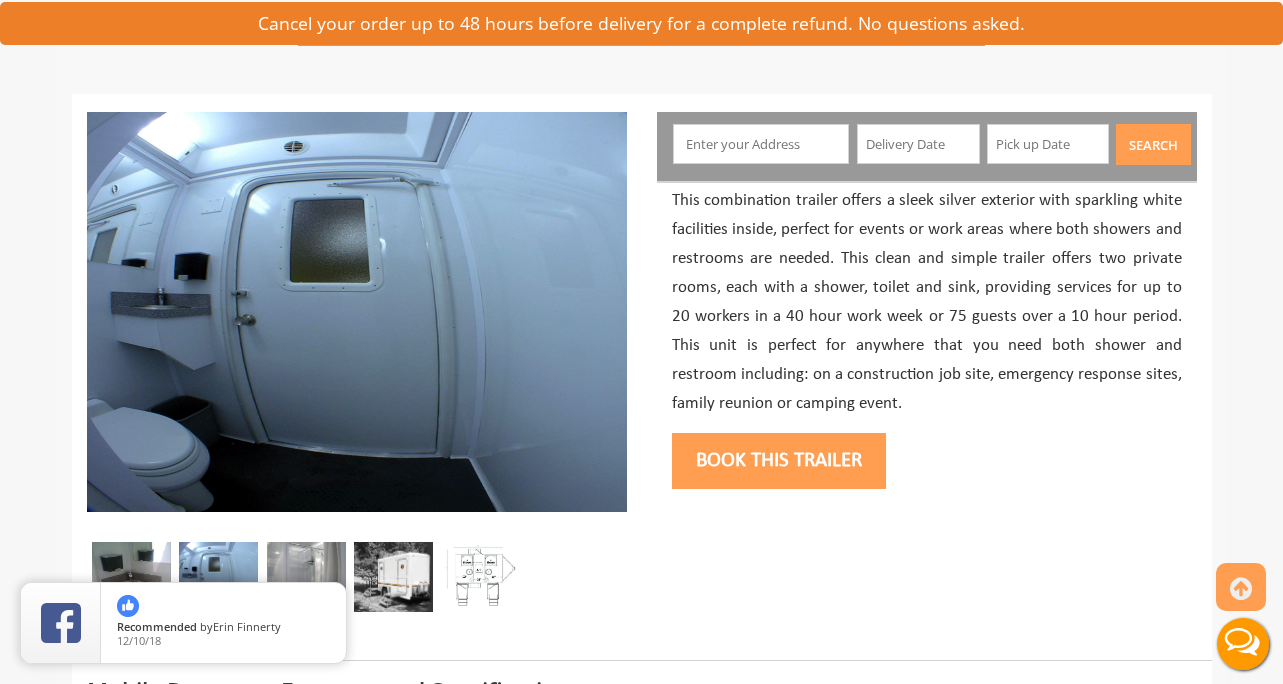 click at bounding box center [306, 577] 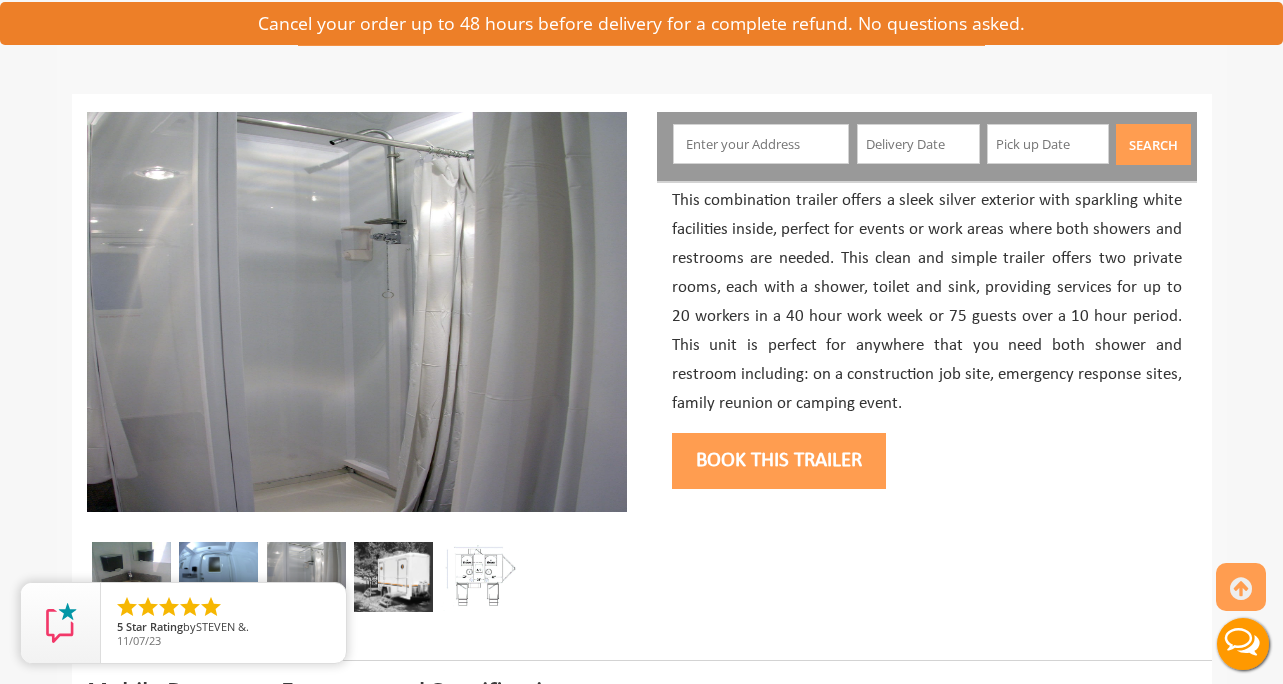 click at bounding box center (393, 577) 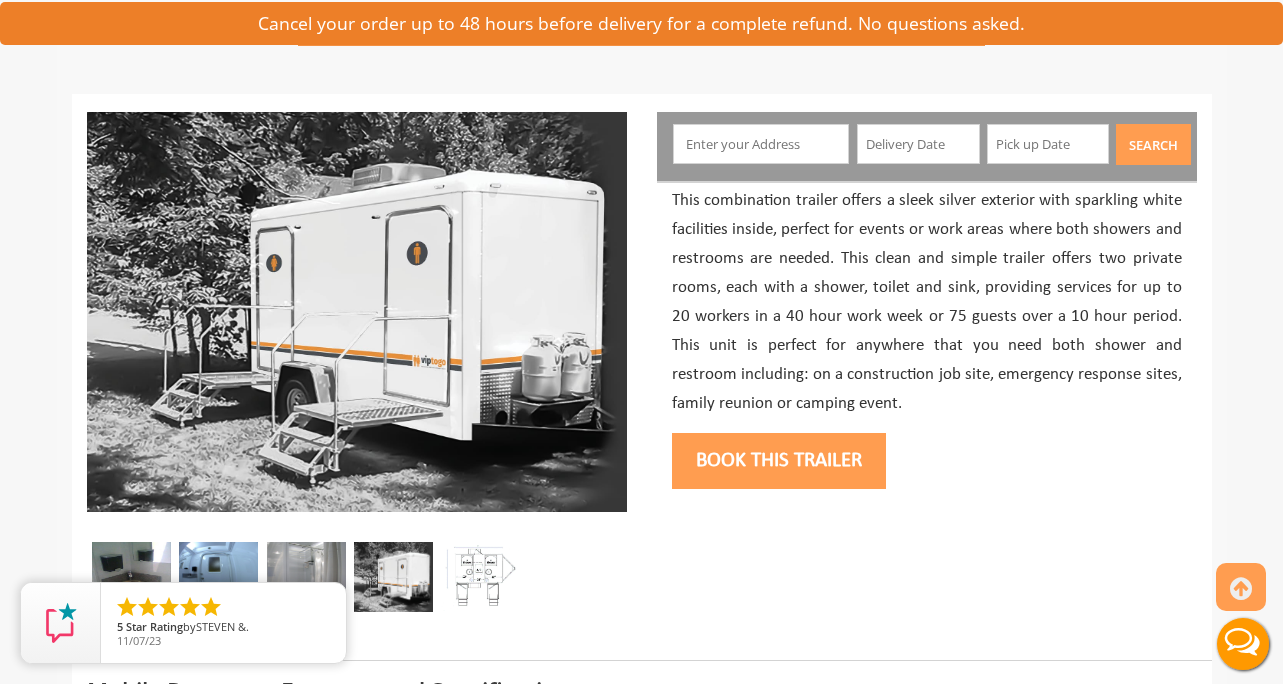 click at bounding box center (480, 577) 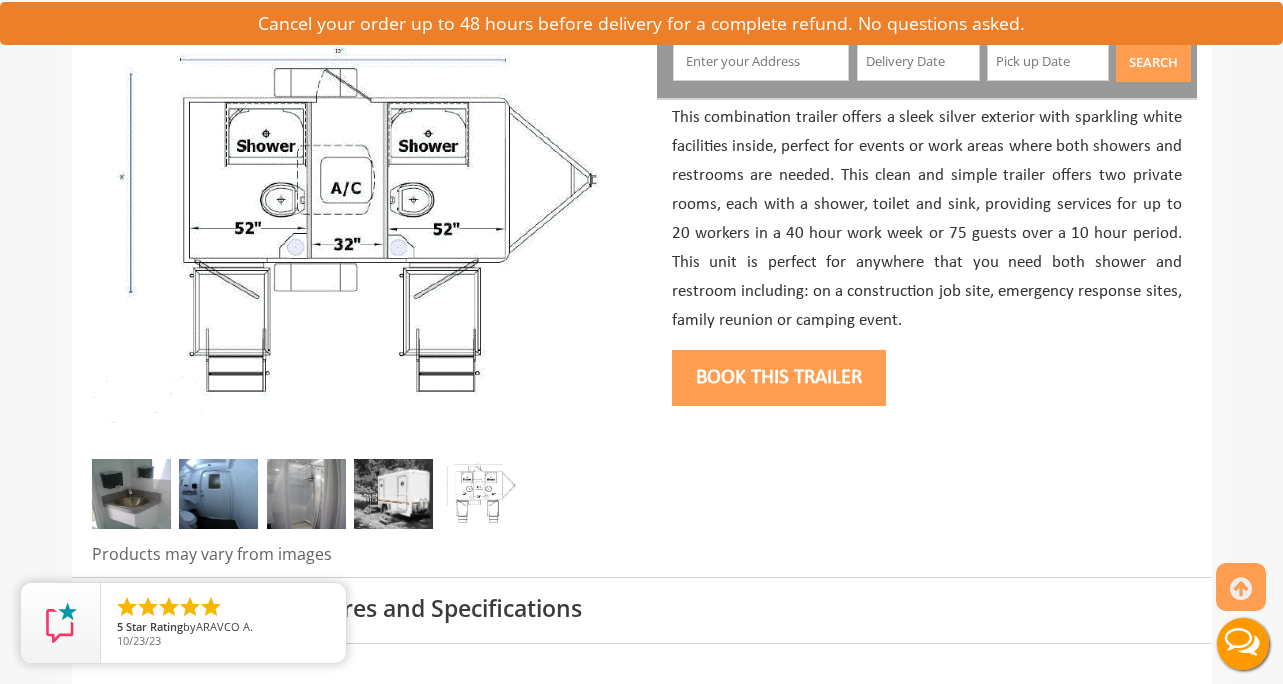 scroll, scrollTop: 0, scrollLeft: 0, axis: both 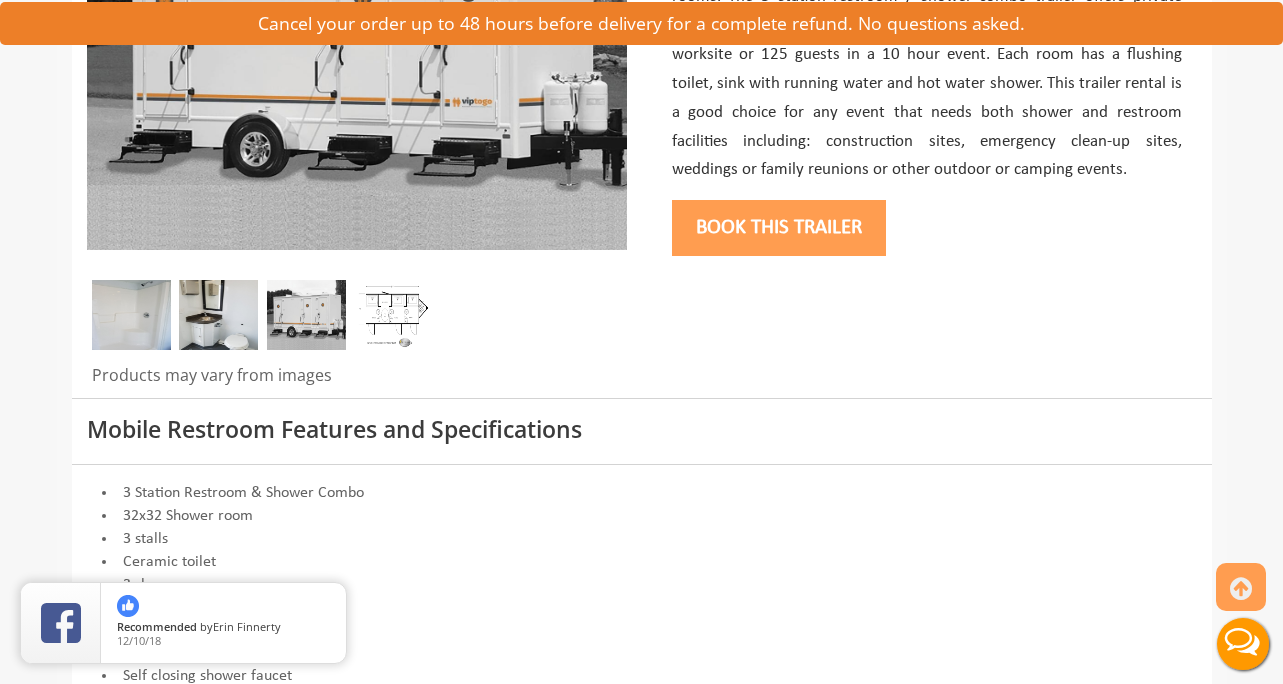 click at bounding box center (218, 315) 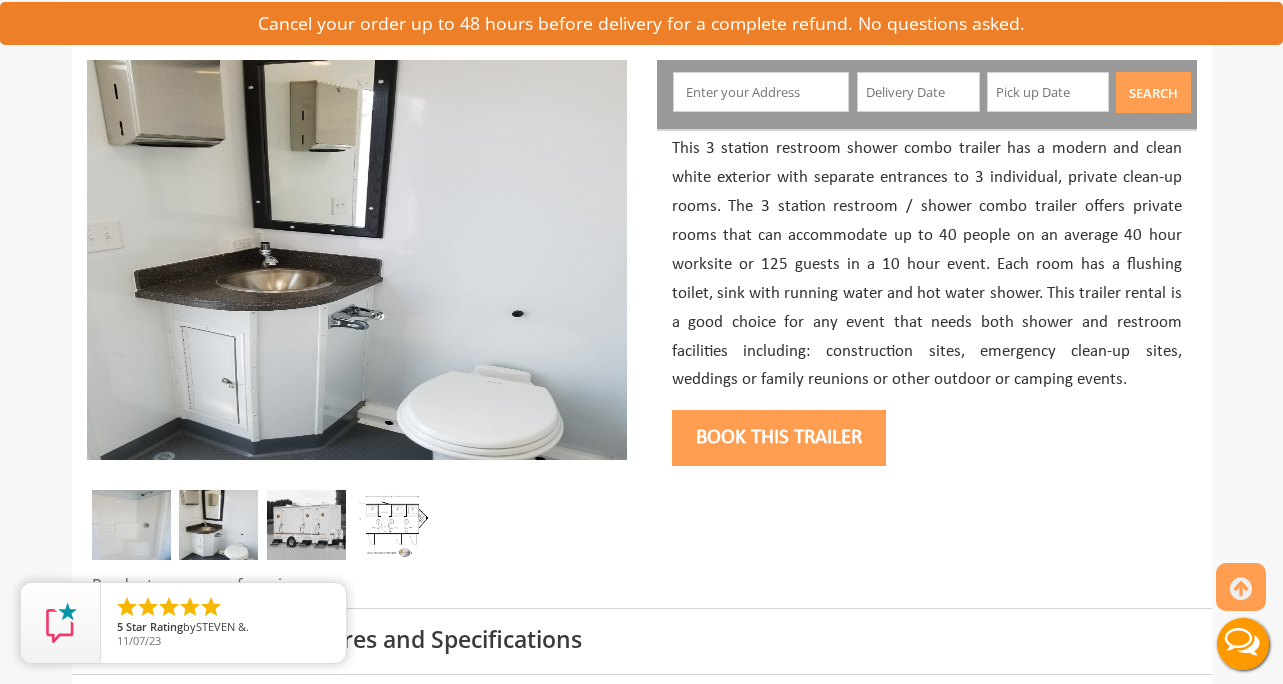 scroll, scrollTop: 208, scrollLeft: 0, axis: vertical 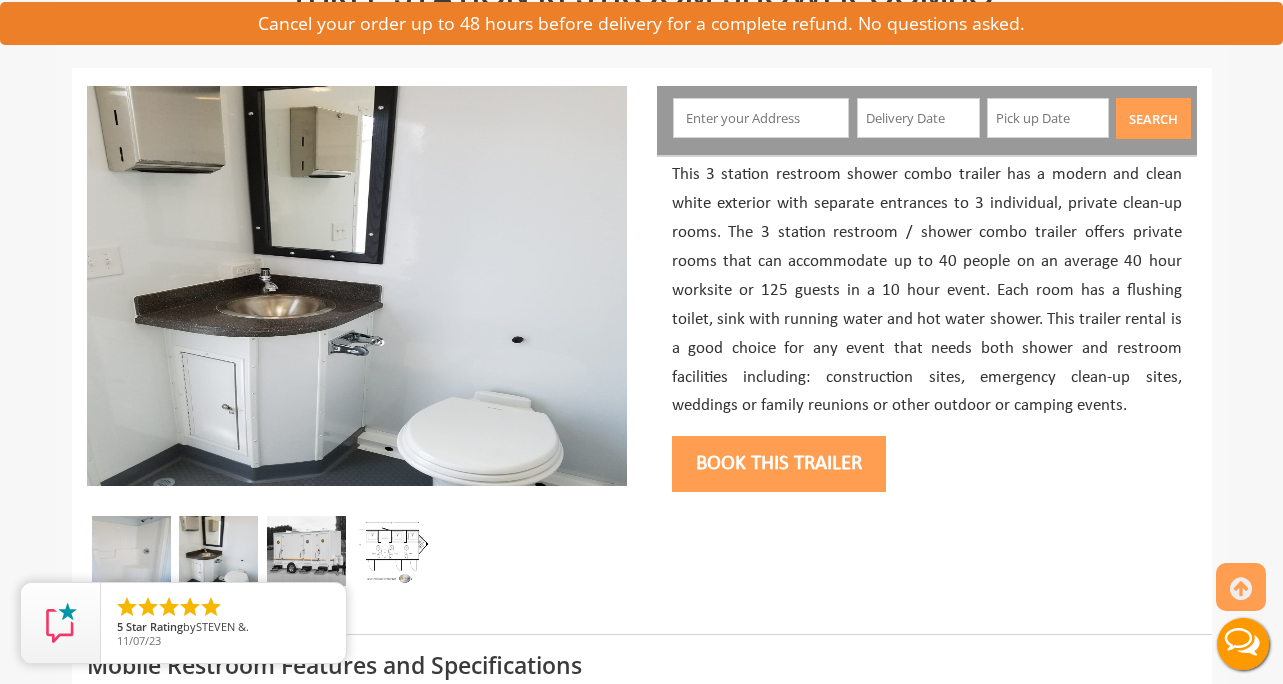click at bounding box center (306, 551) 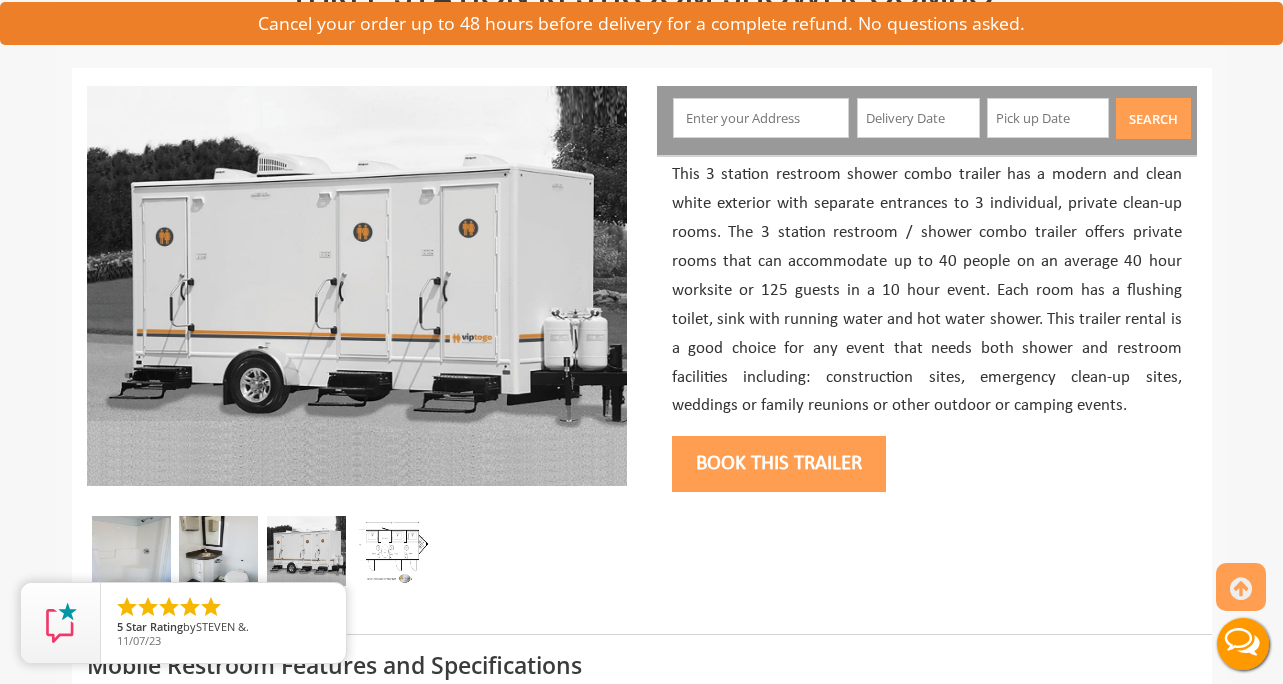 click at bounding box center [393, 551] 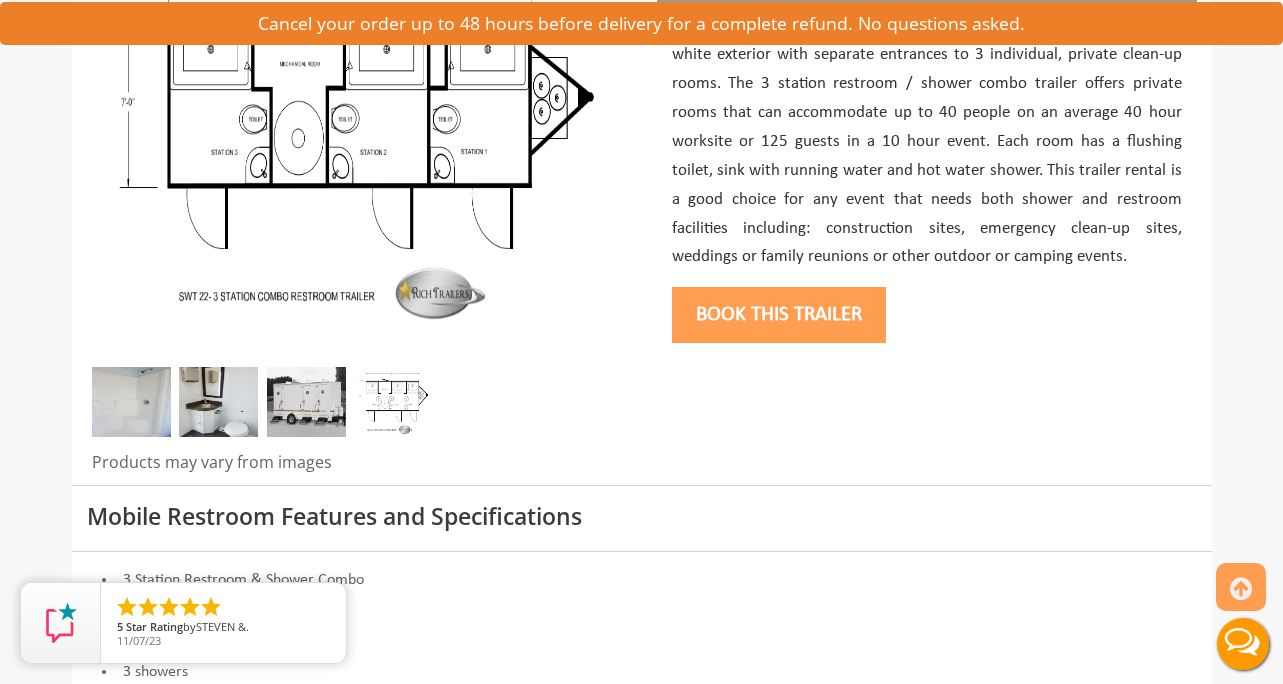 scroll, scrollTop: 498, scrollLeft: 0, axis: vertical 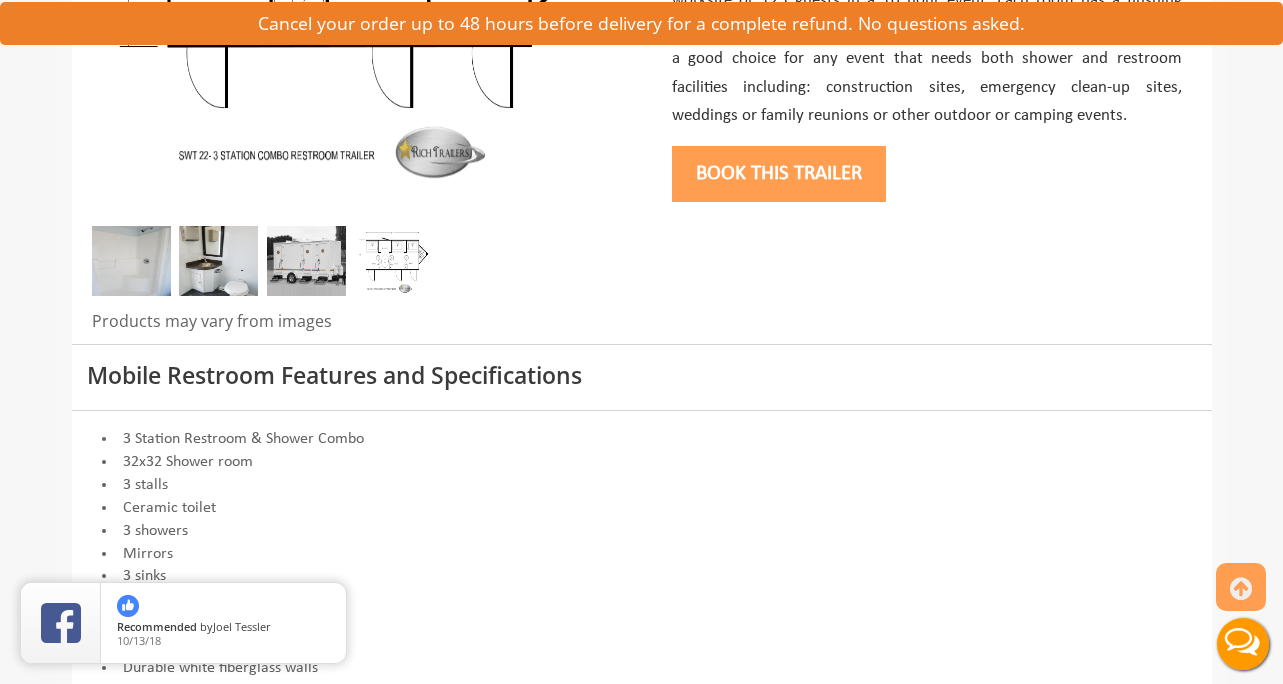 click at bounding box center [131, 261] 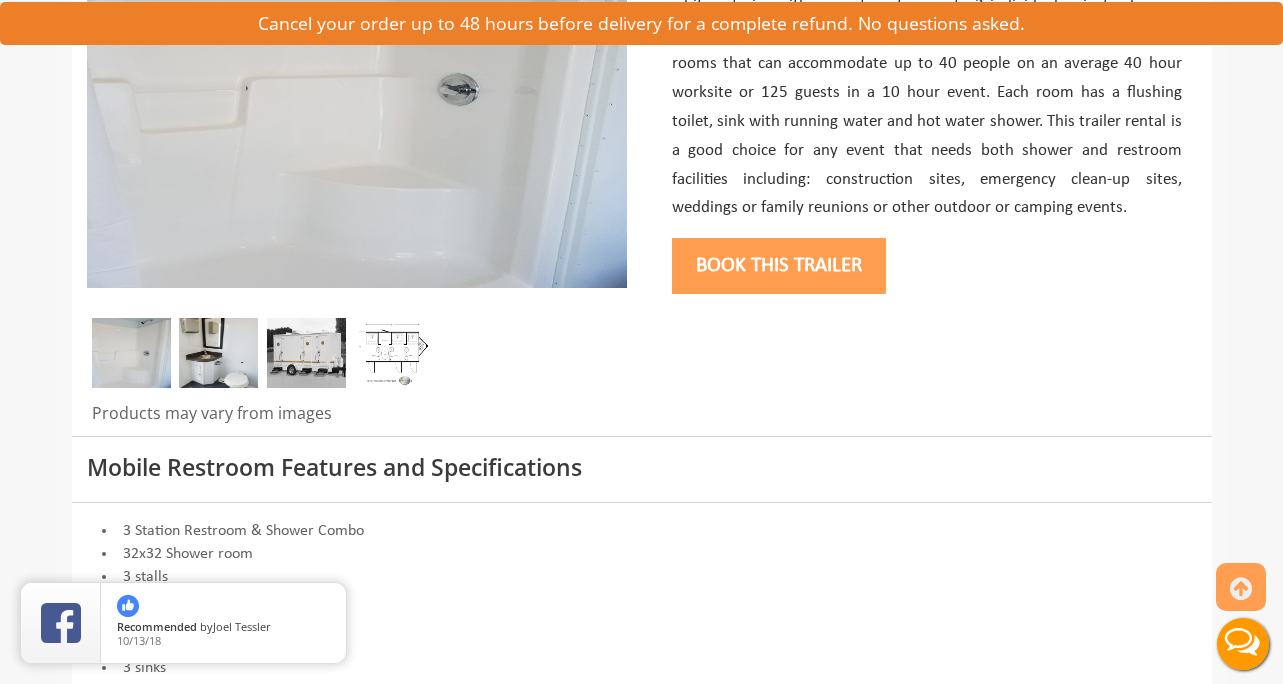 scroll, scrollTop: 407, scrollLeft: 0, axis: vertical 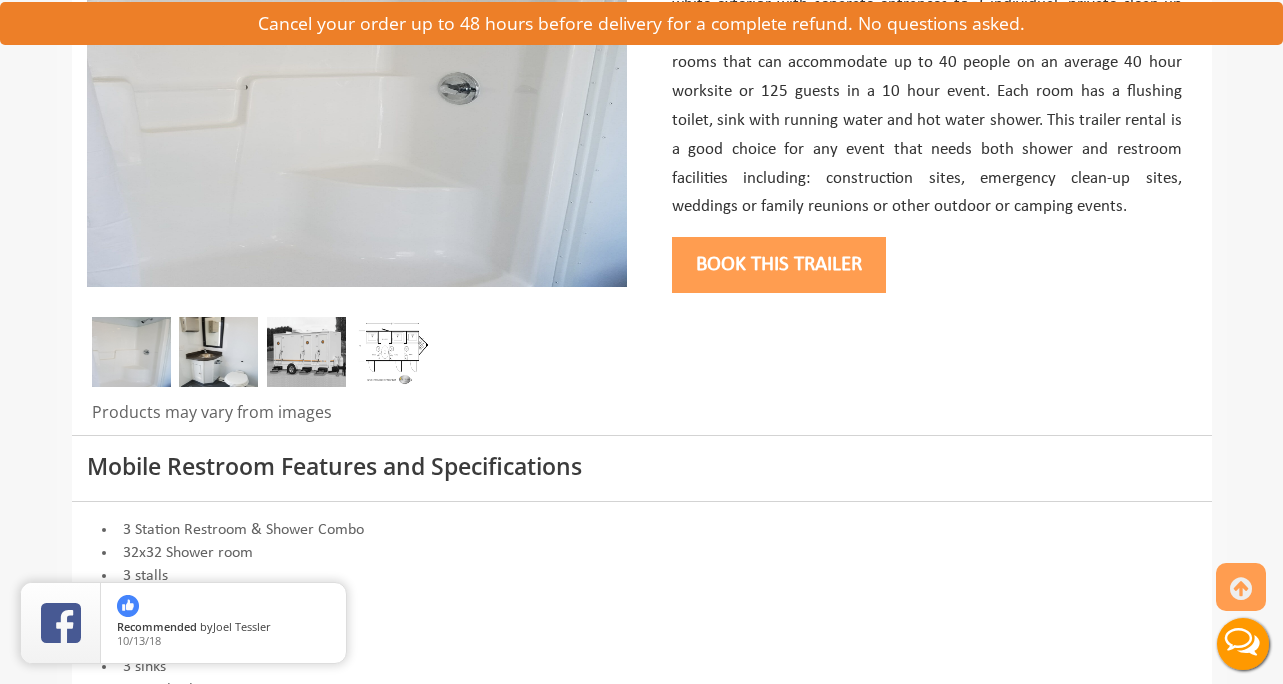 click at bounding box center [218, 352] 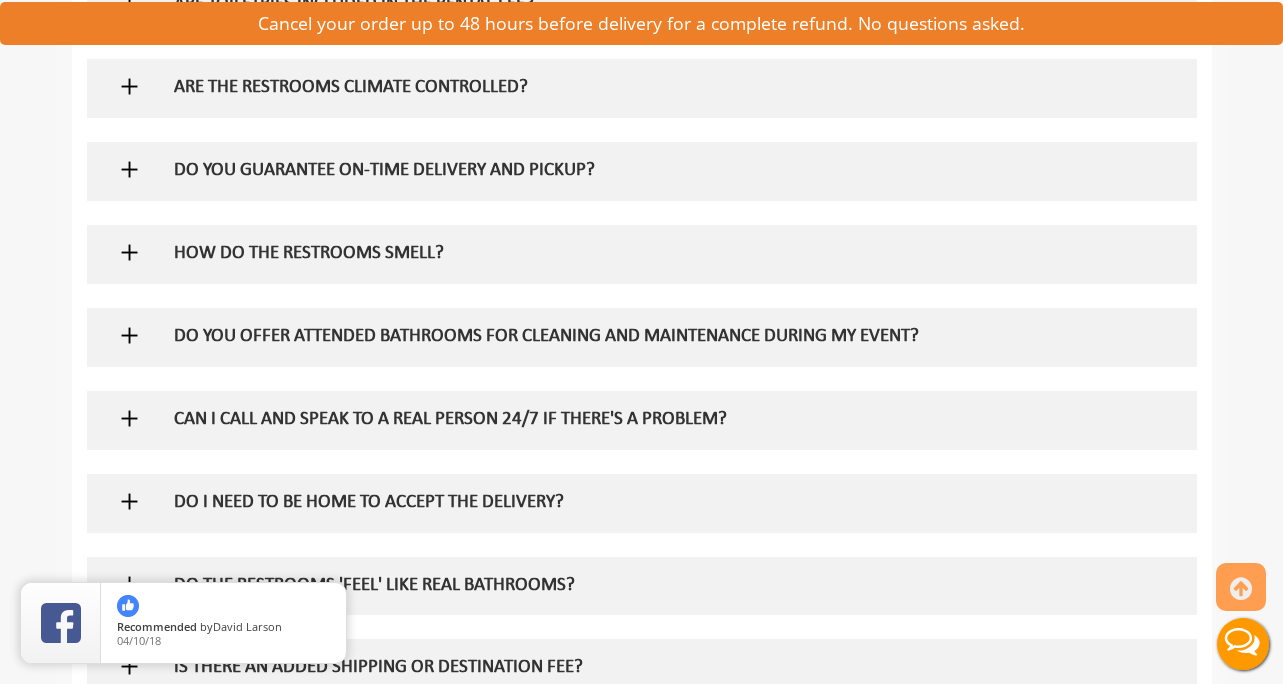 scroll, scrollTop: 2129, scrollLeft: 0, axis: vertical 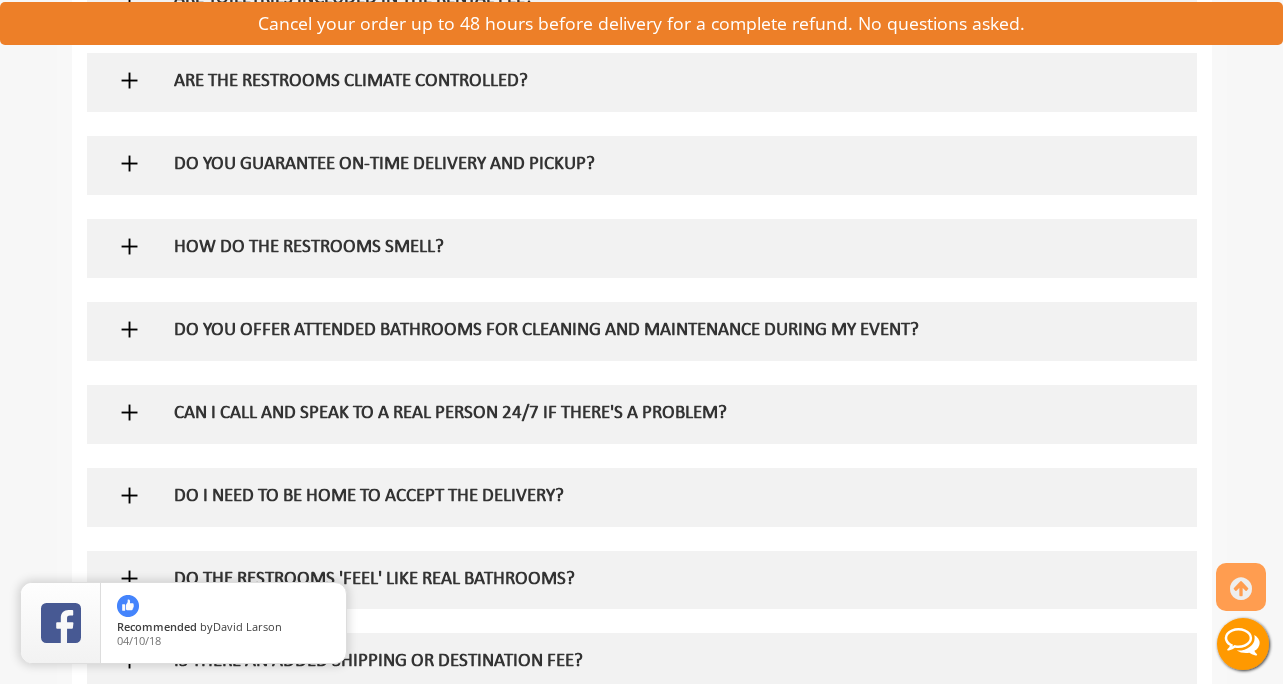 click at bounding box center [129, 246] 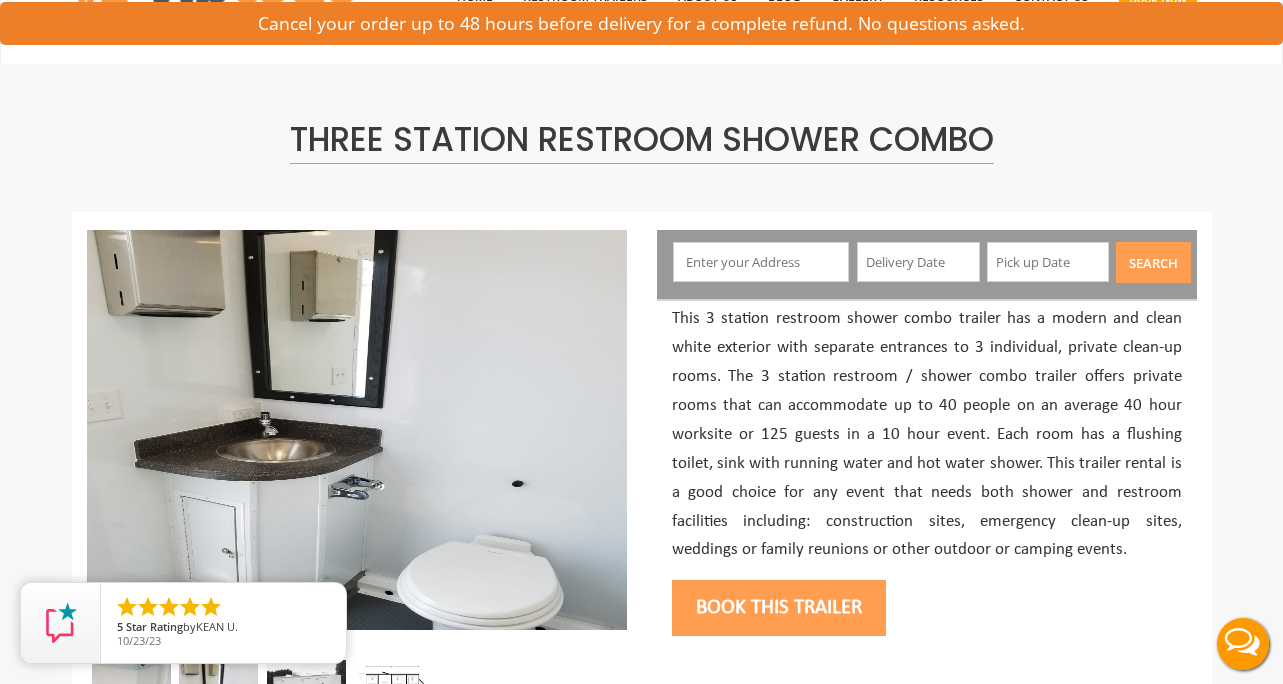 scroll, scrollTop: 0, scrollLeft: 0, axis: both 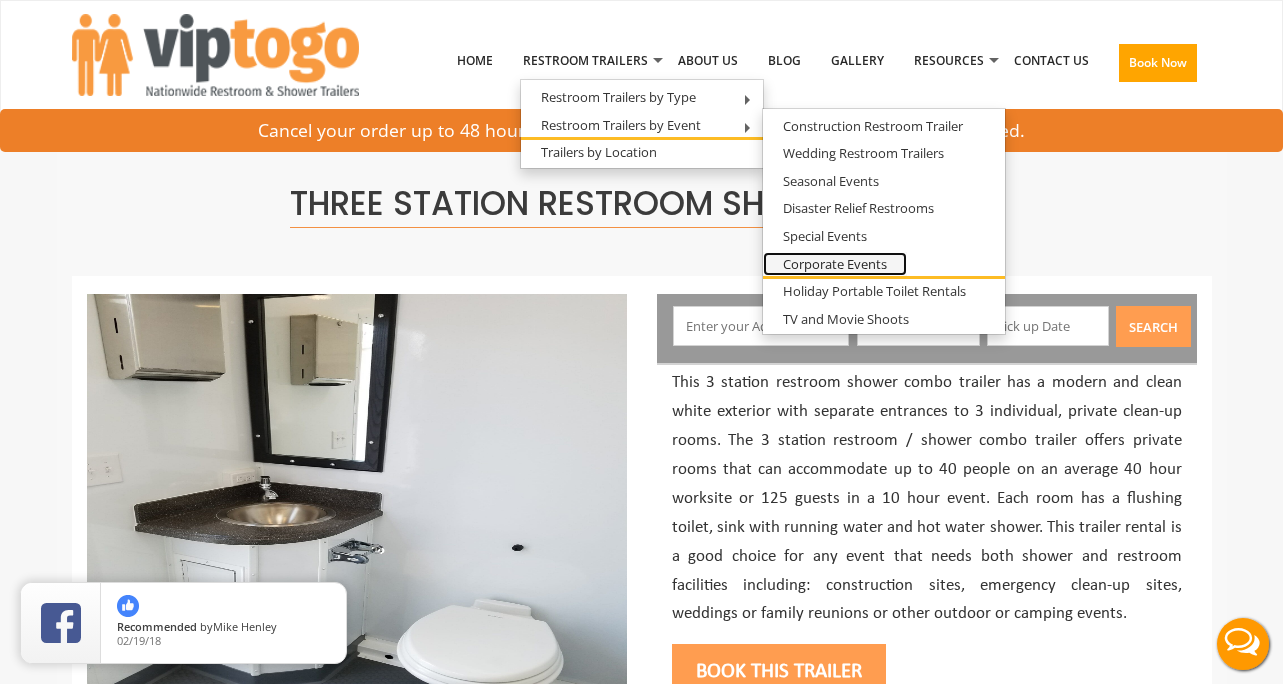 click on "Corporate Events" at bounding box center [835, 264] 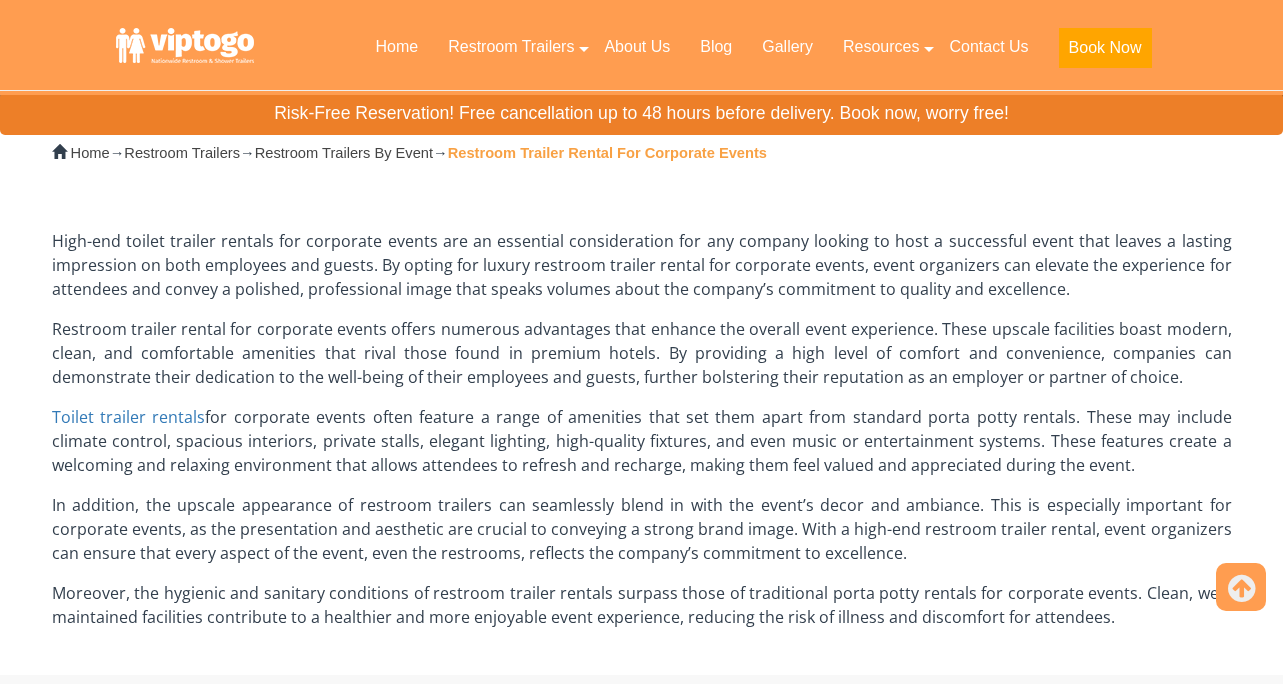 scroll, scrollTop: 486, scrollLeft: 0, axis: vertical 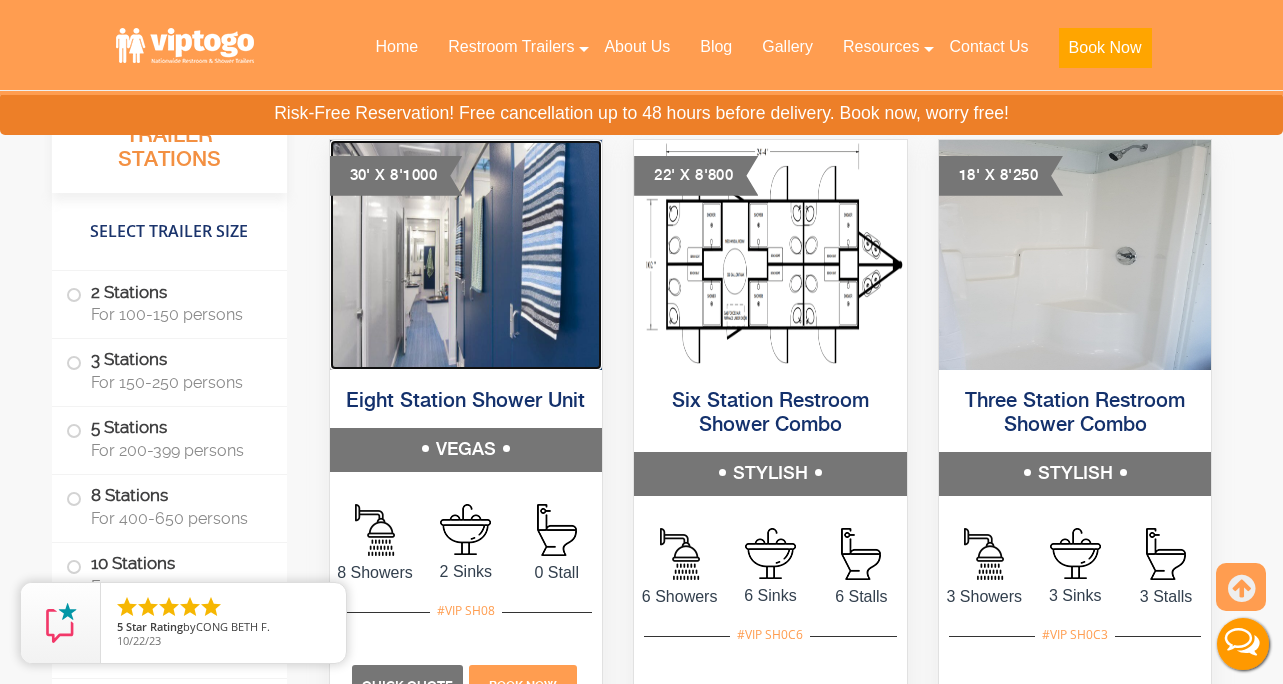 click at bounding box center [466, 255] 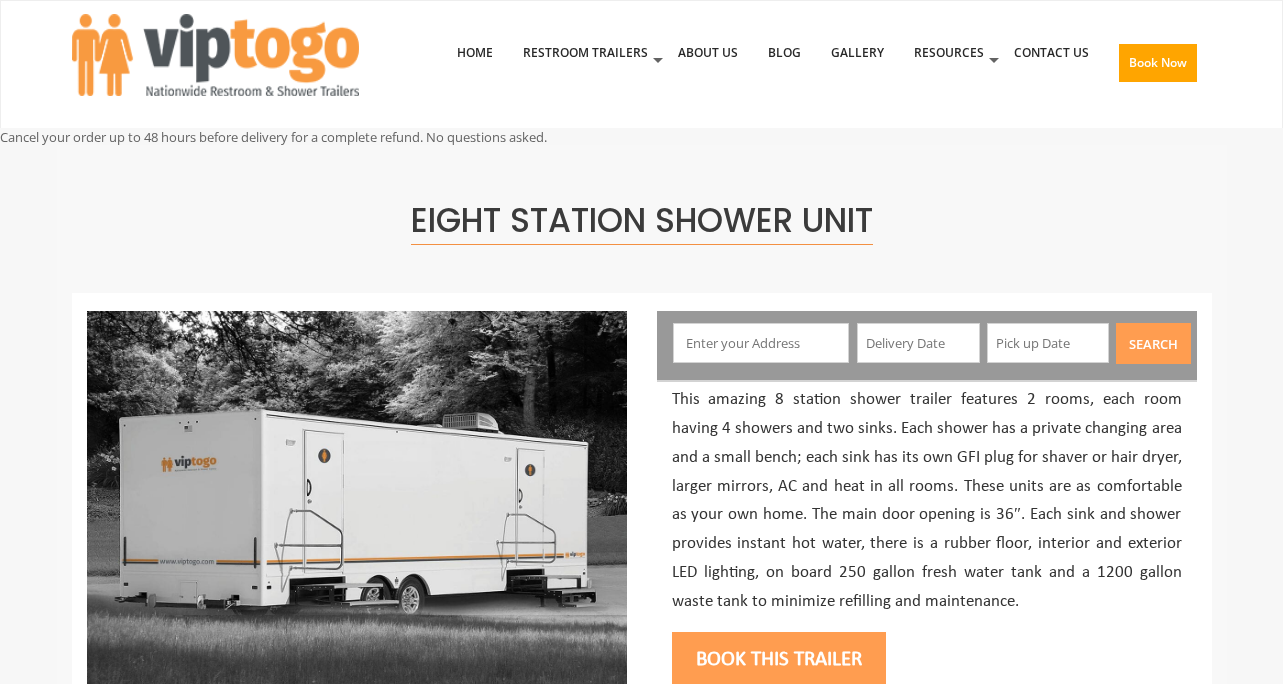 scroll, scrollTop: 0, scrollLeft: 0, axis: both 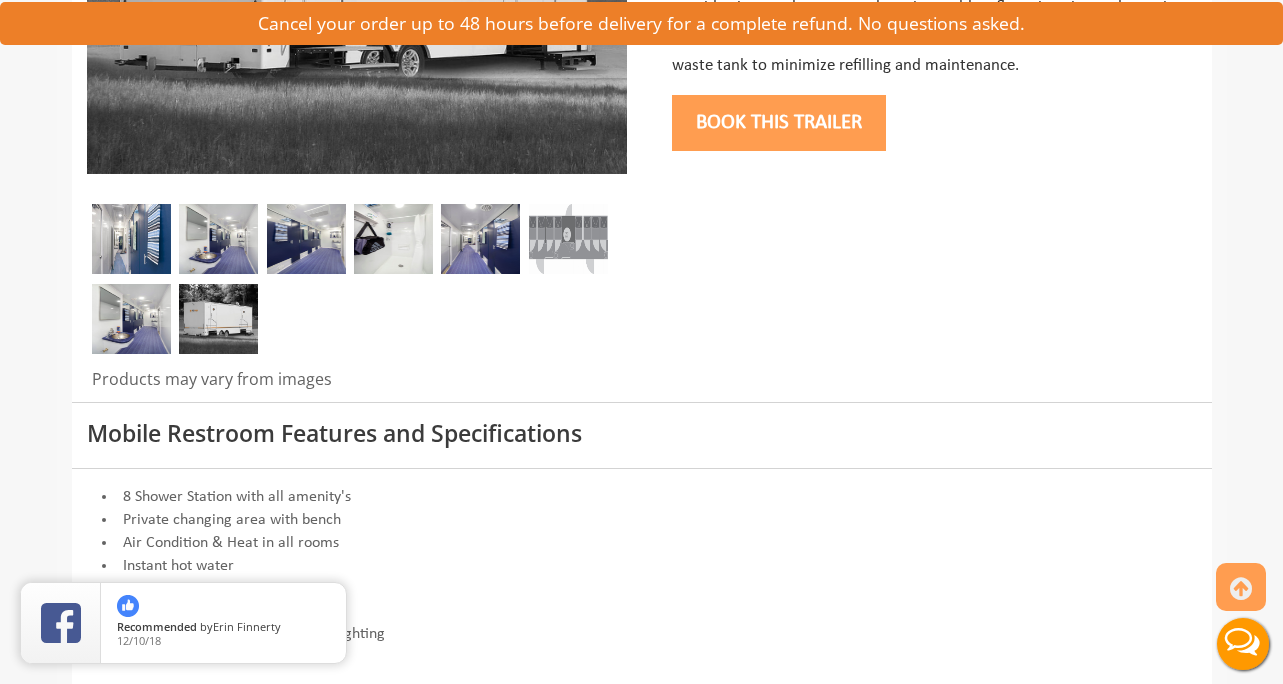 click at bounding box center (306, 239) 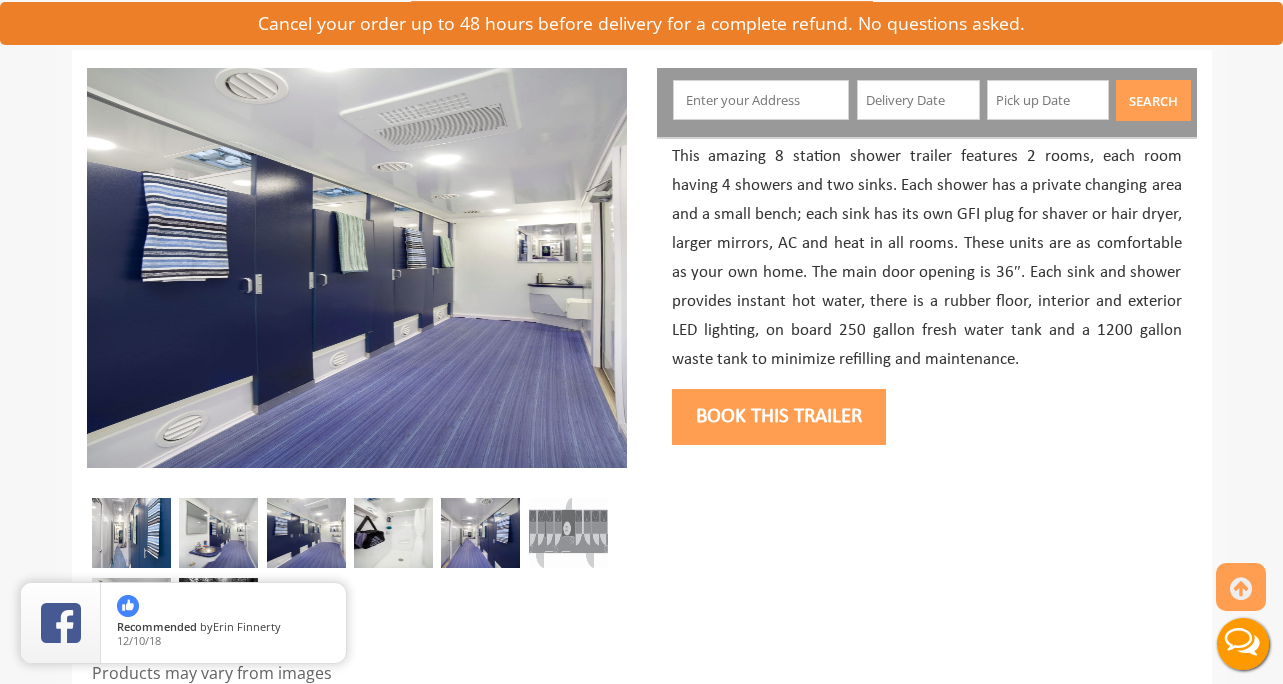 scroll, scrollTop: 261, scrollLeft: 0, axis: vertical 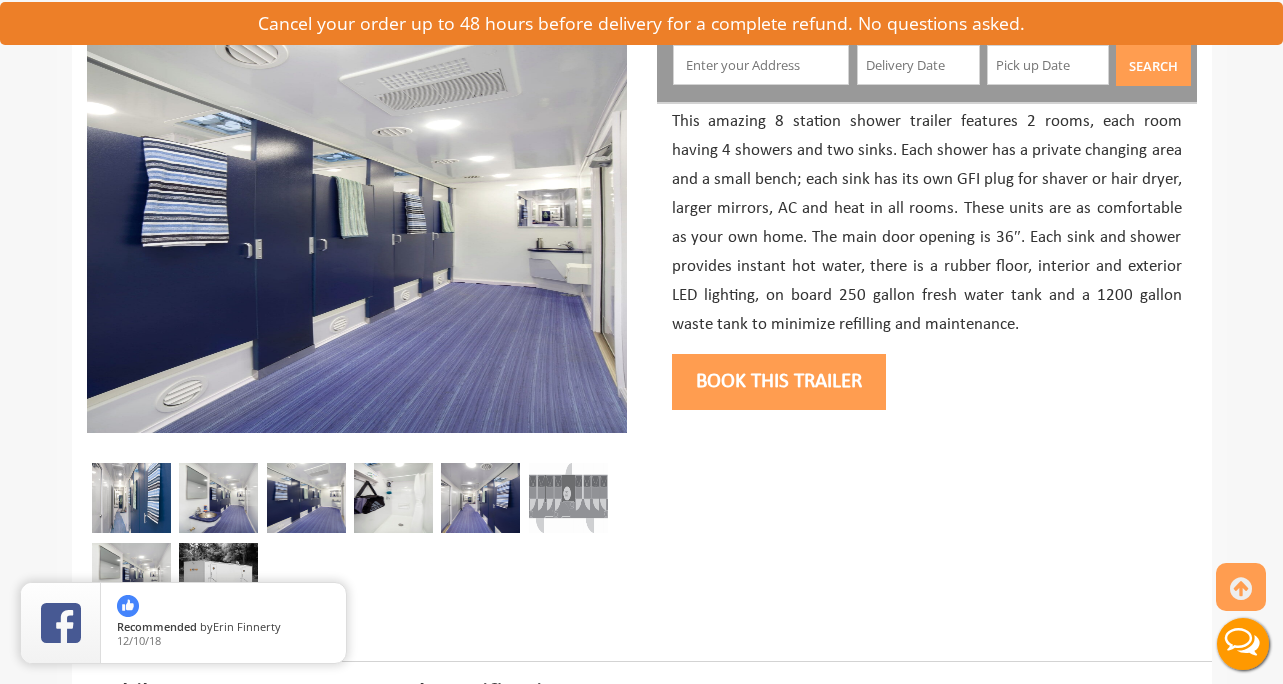 click at bounding box center [393, 498] 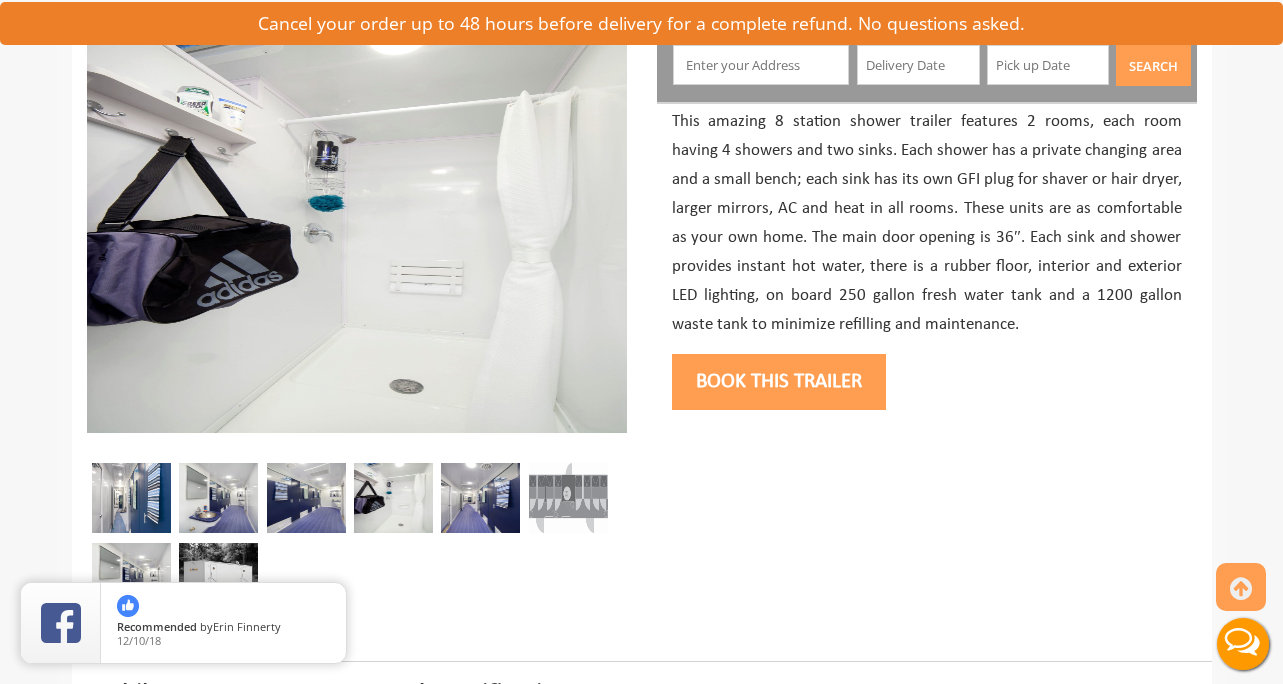 click at bounding box center (480, 498) 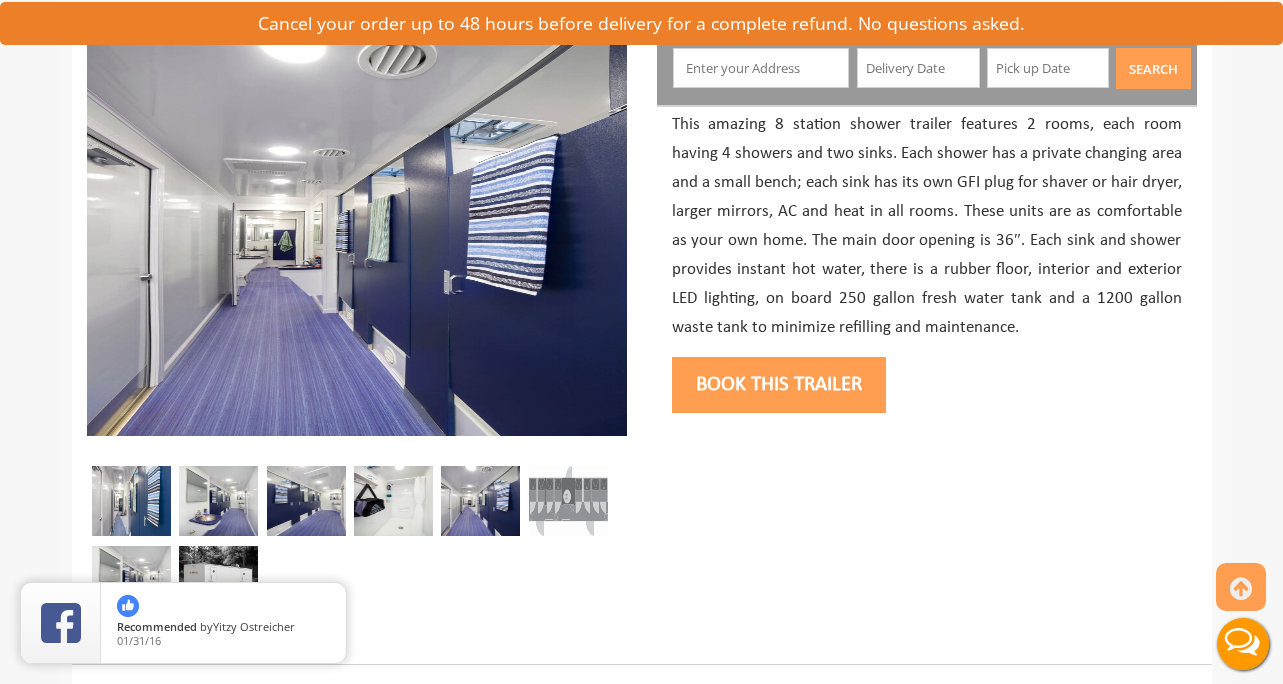 scroll, scrollTop: 304, scrollLeft: 0, axis: vertical 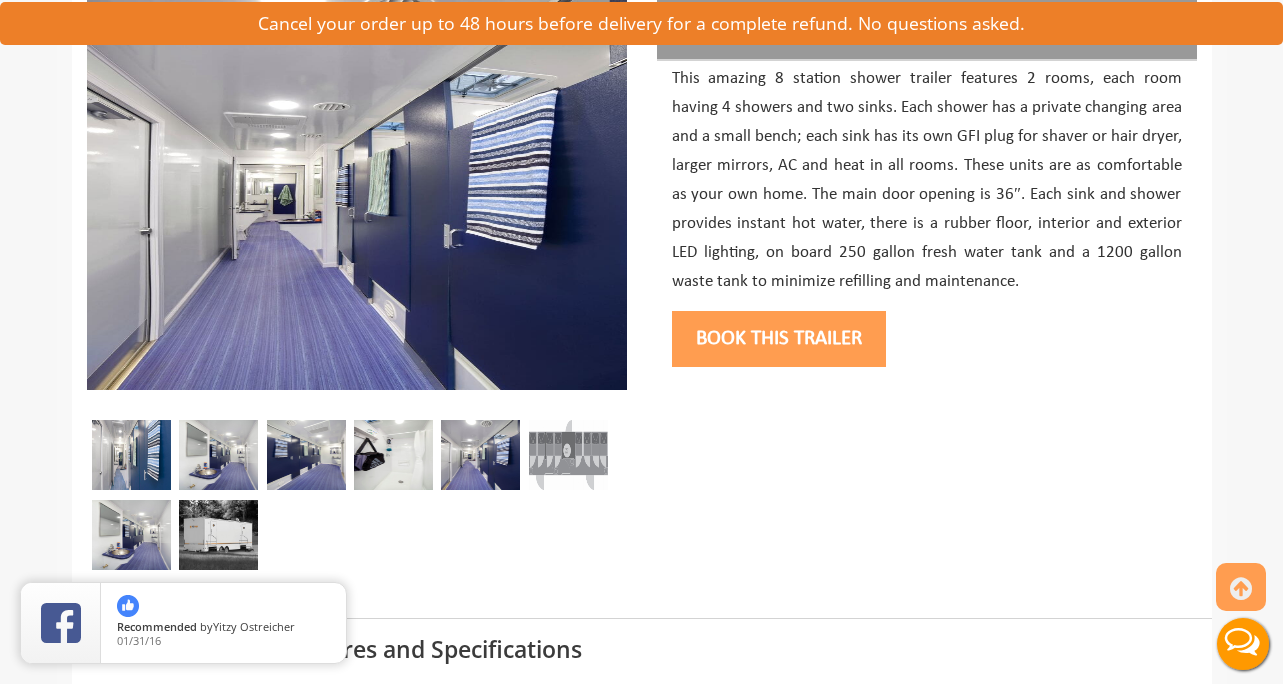 click on "Book this trailer" at bounding box center [779, 339] 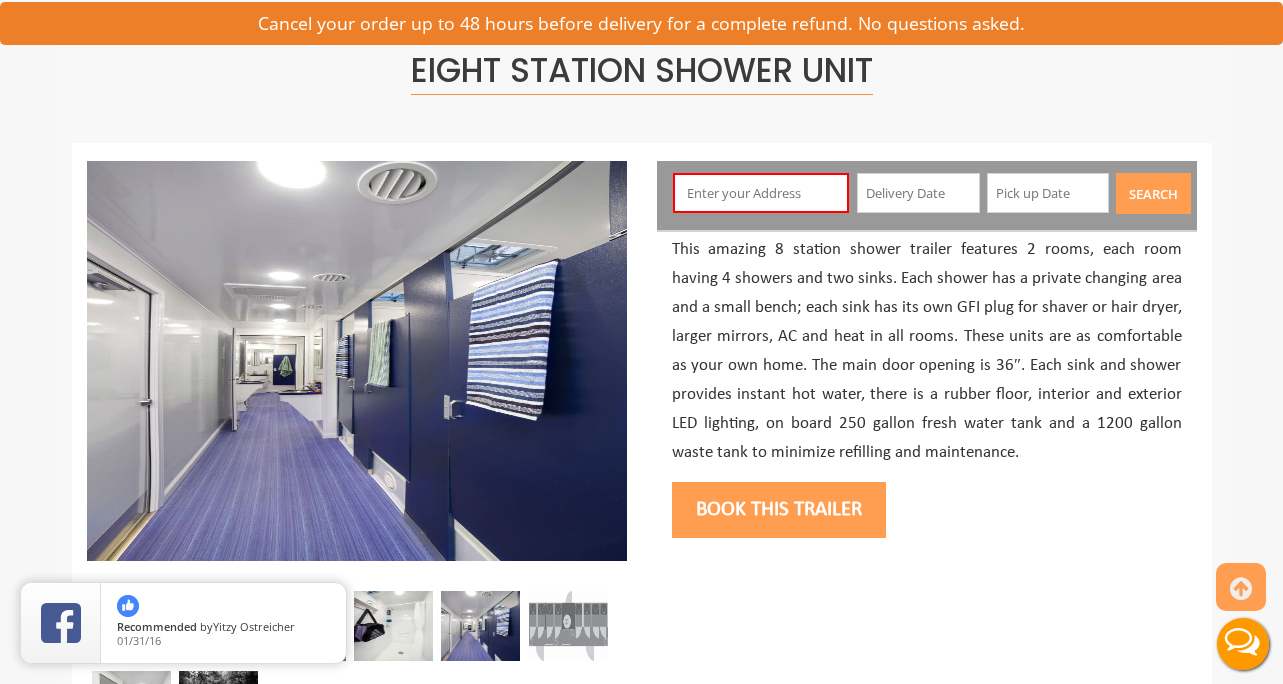 scroll, scrollTop: 106, scrollLeft: 0, axis: vertical 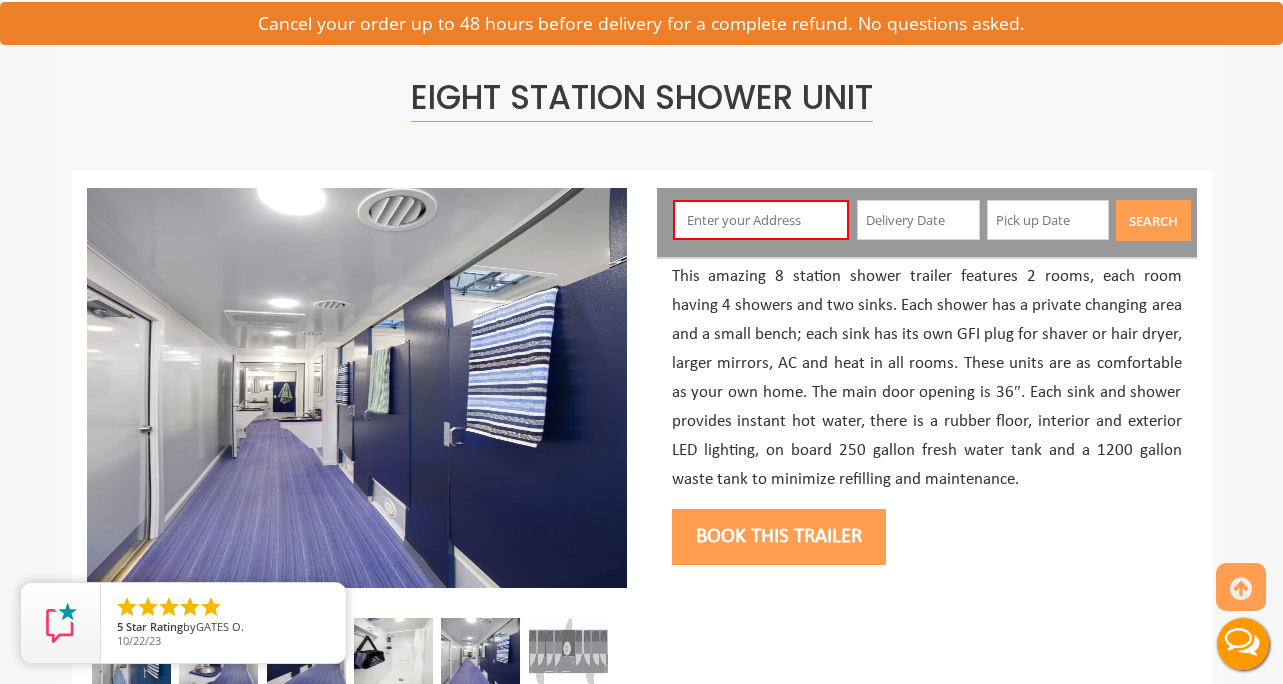 click on "Book this trailer" at bounding box center [779, 537] 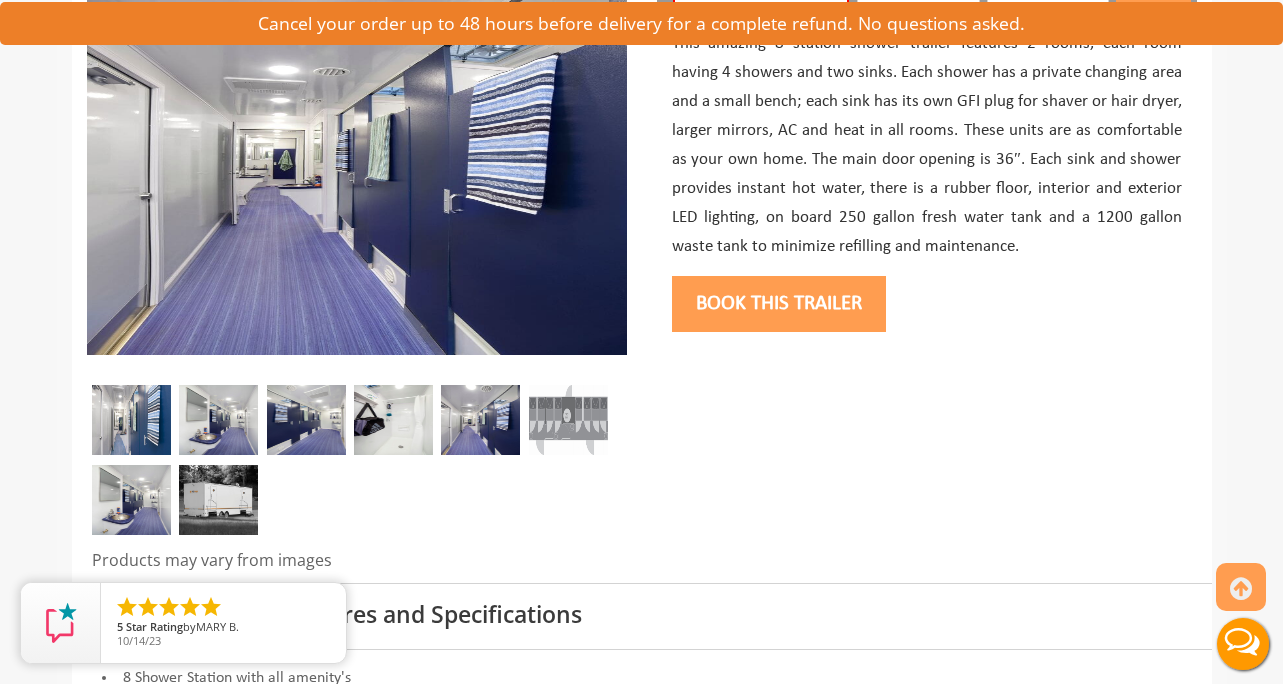 scroll, scrollTop: 343, scrollLeft: 0, axis: vertical 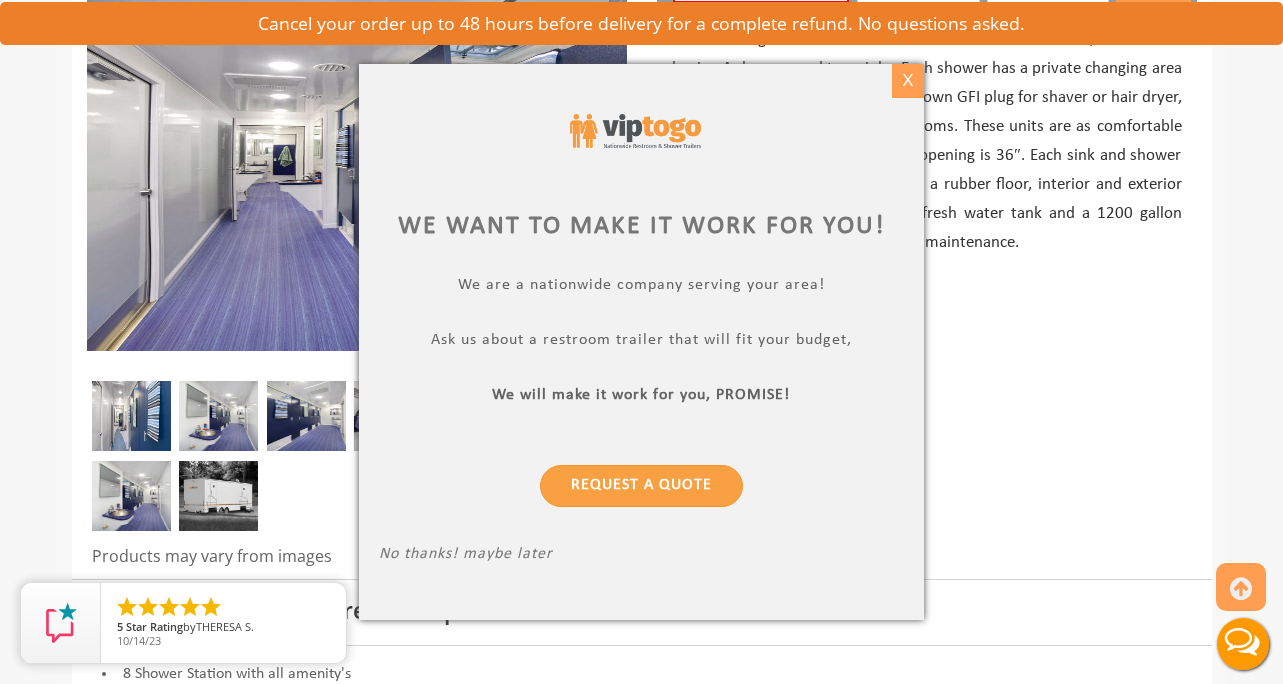 click on "X" at bounding box center [907, 81] 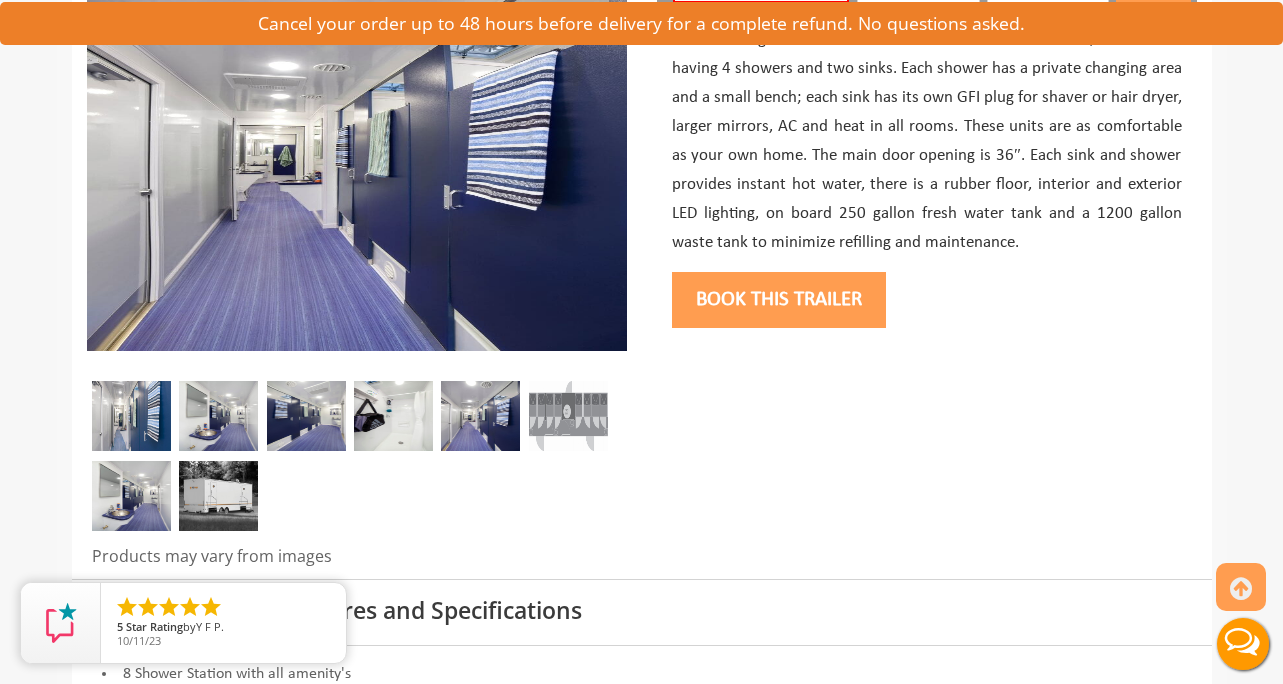 click on "Book this trailer" at bounding box center (779, 300) 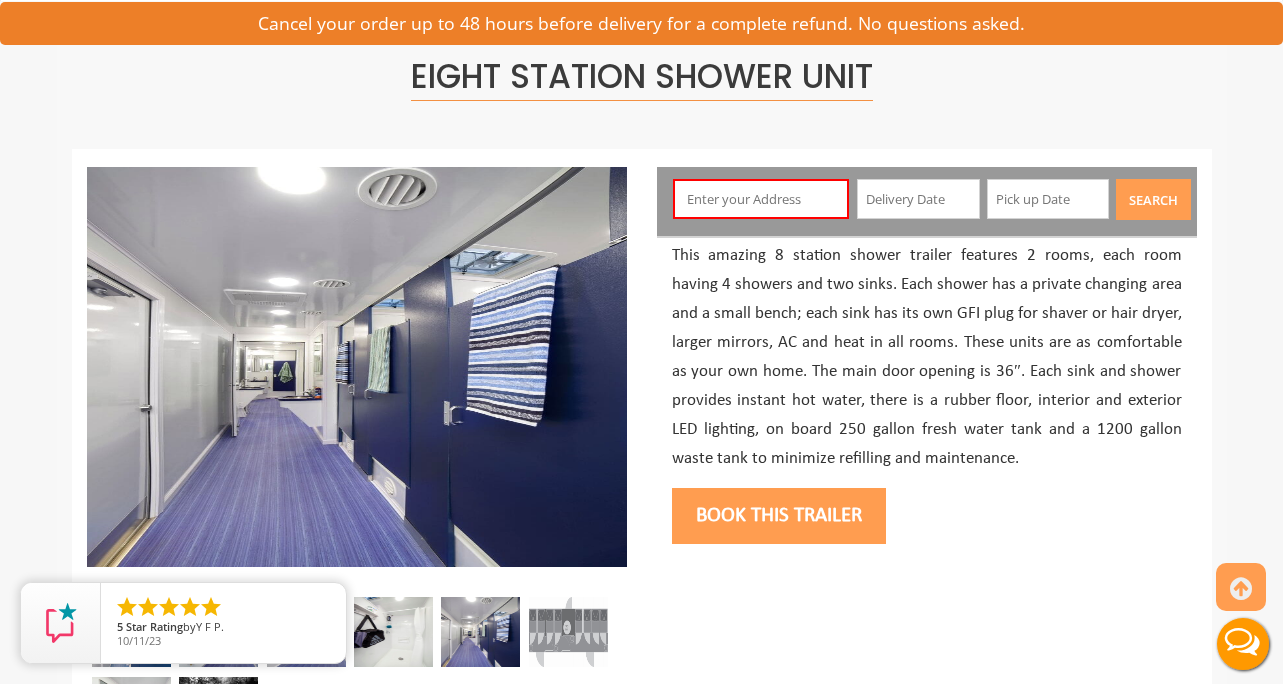 scroll, scrollTop: 106, scrollLeft: 0, axis: vertical 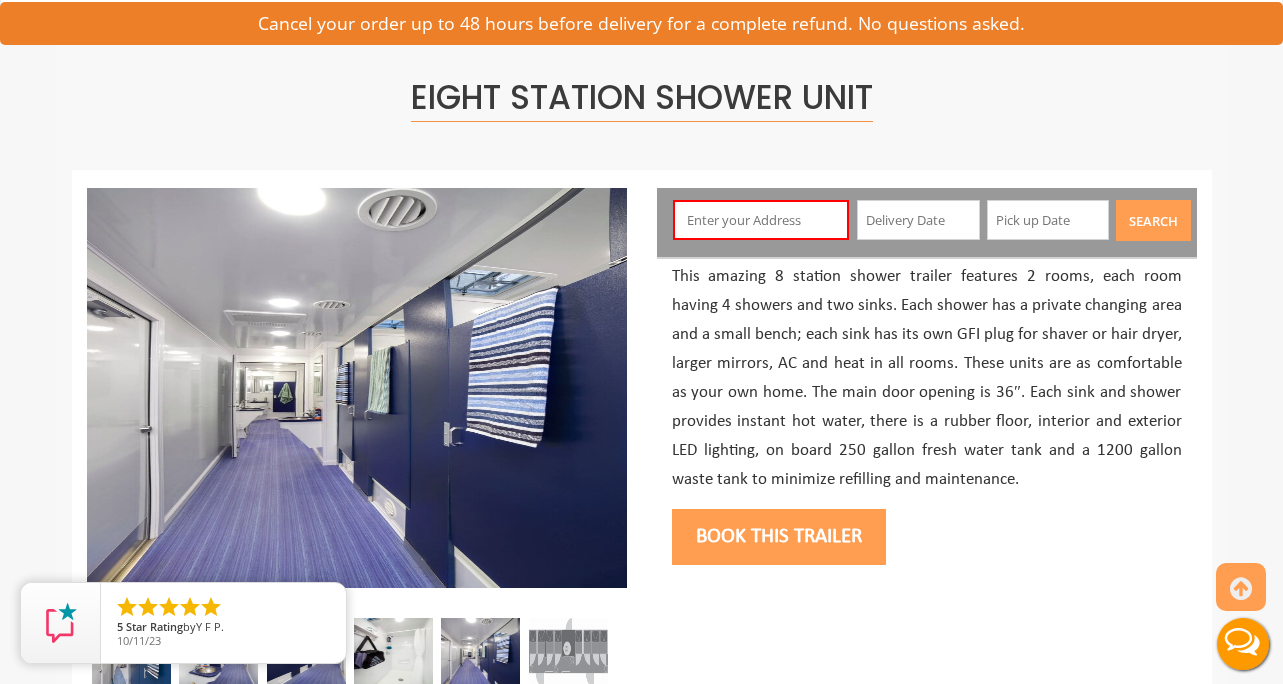 click at bounding box center [761, 220] 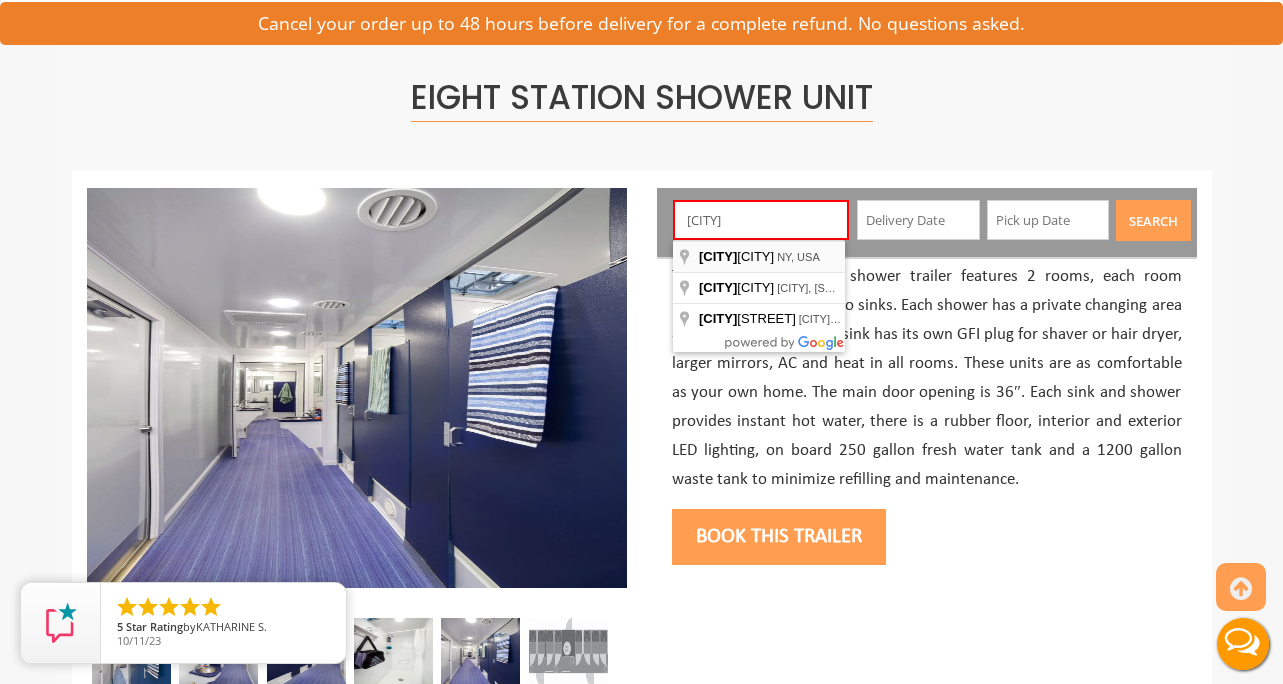 type on "[CITY], NY, USA" 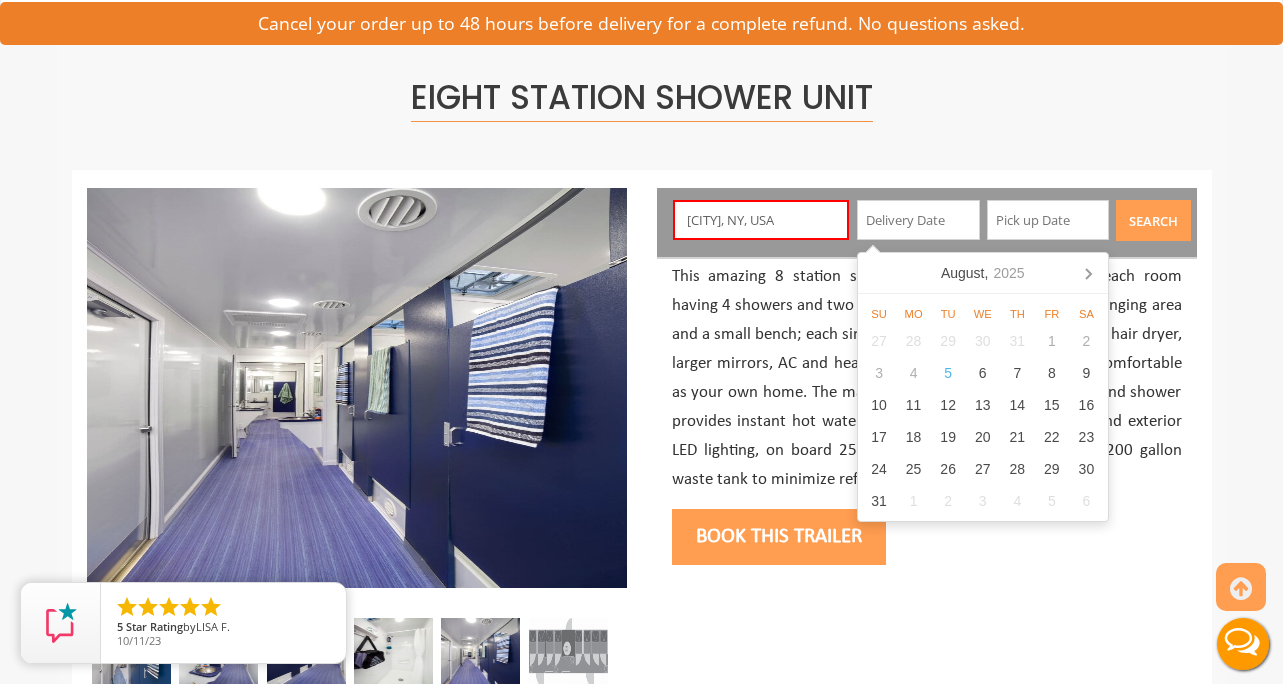 click at bounding box center (918, 220) 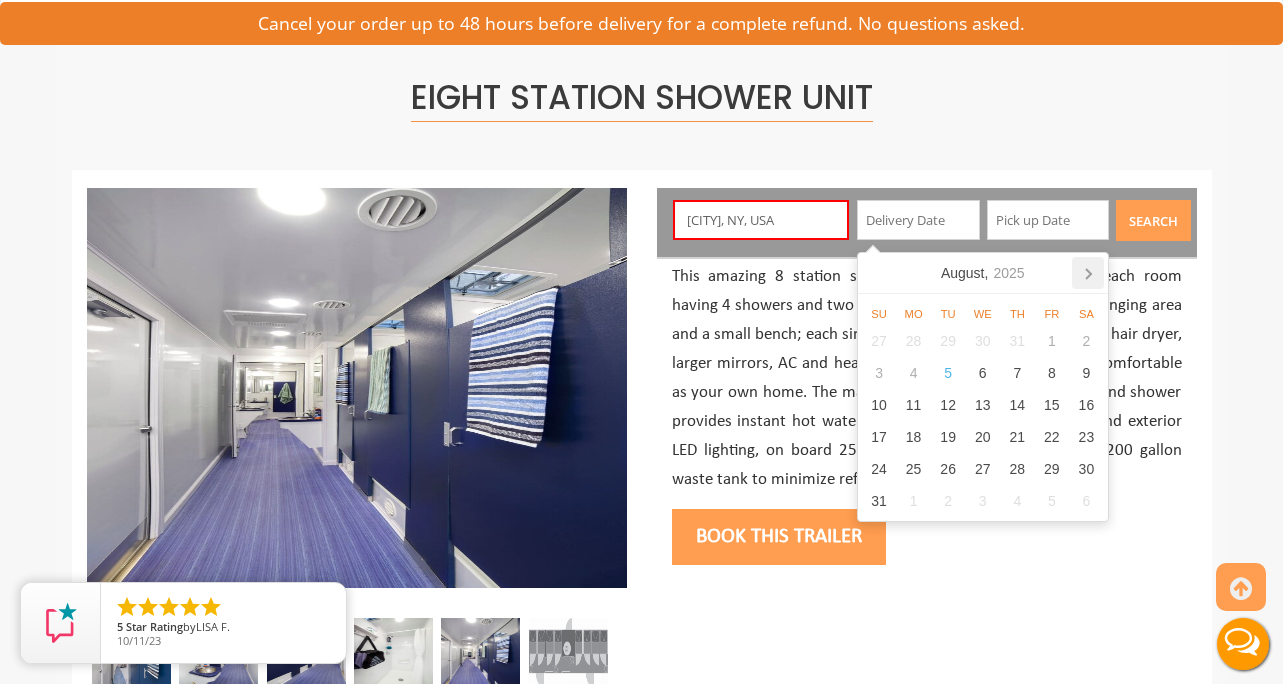 click 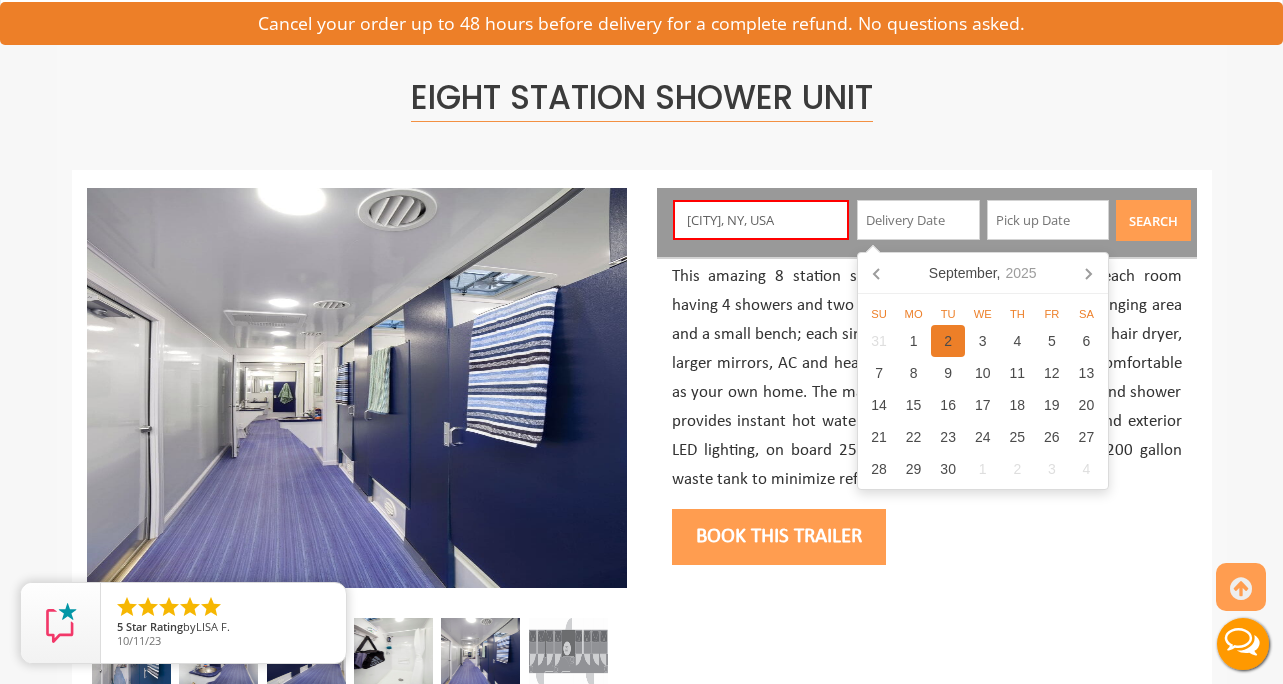 click on "2" at bounding box center [948, 341] 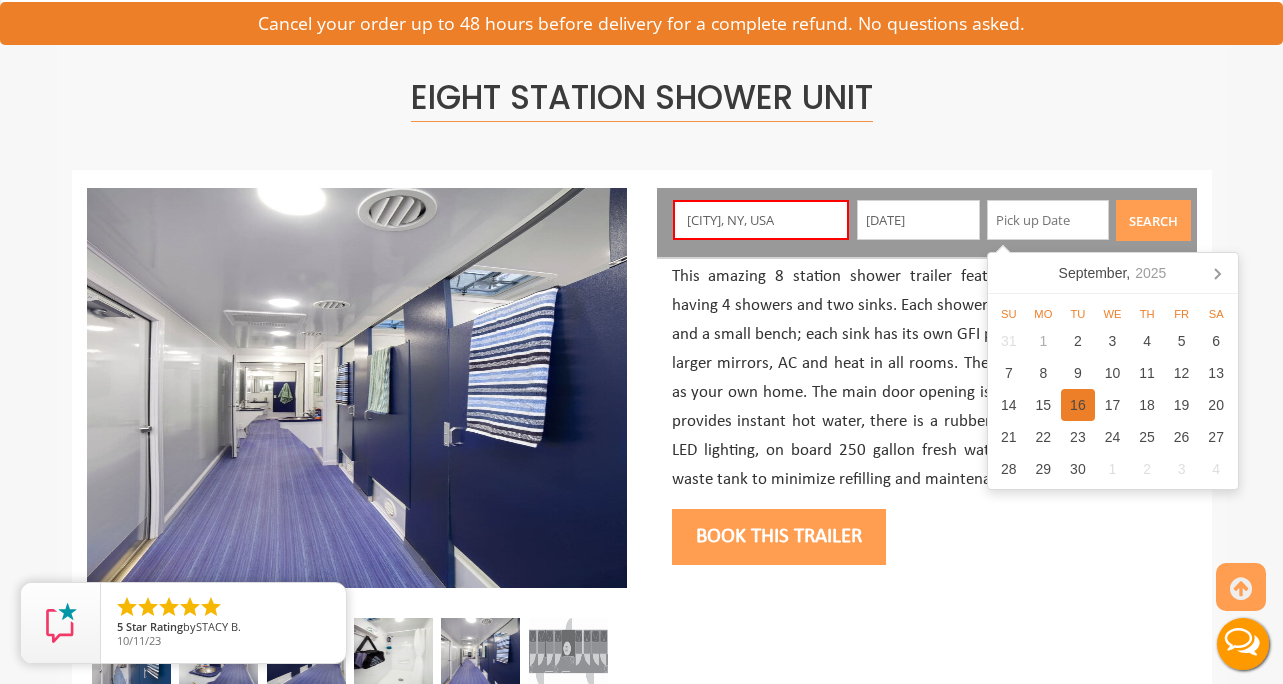 click on "16" at bounding box center (1078, 405) 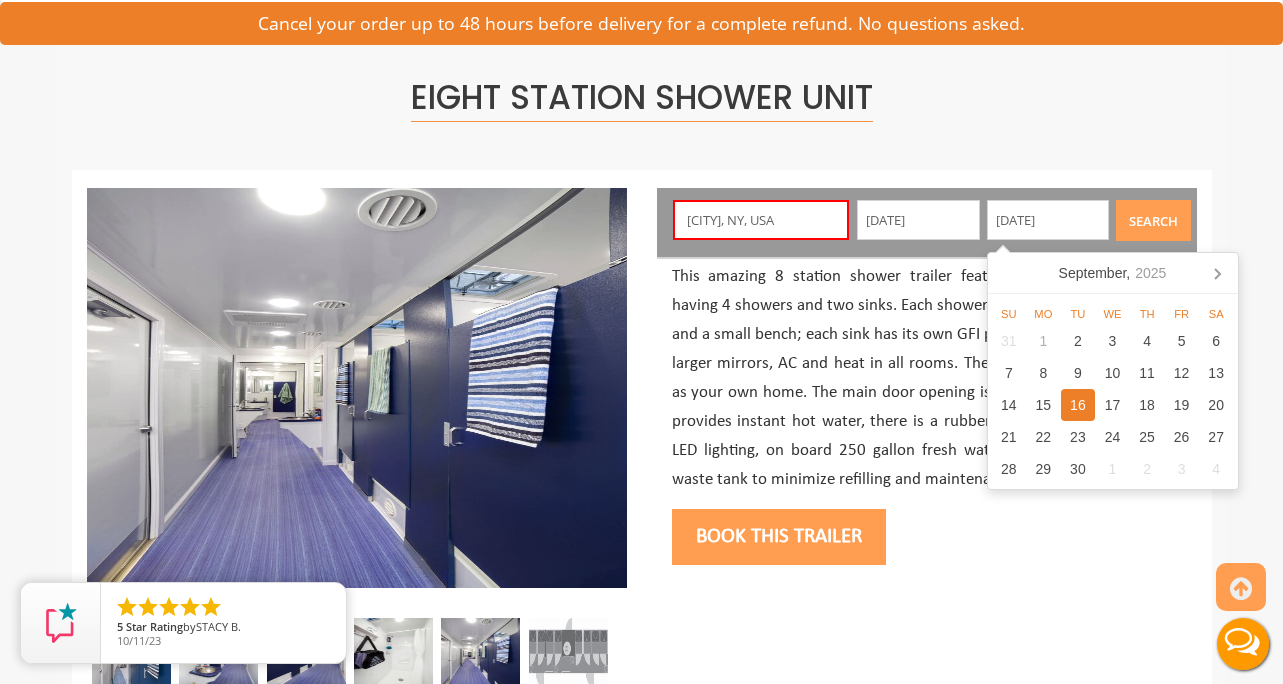 click on "[DATE]" at bounding box center (918, 220) 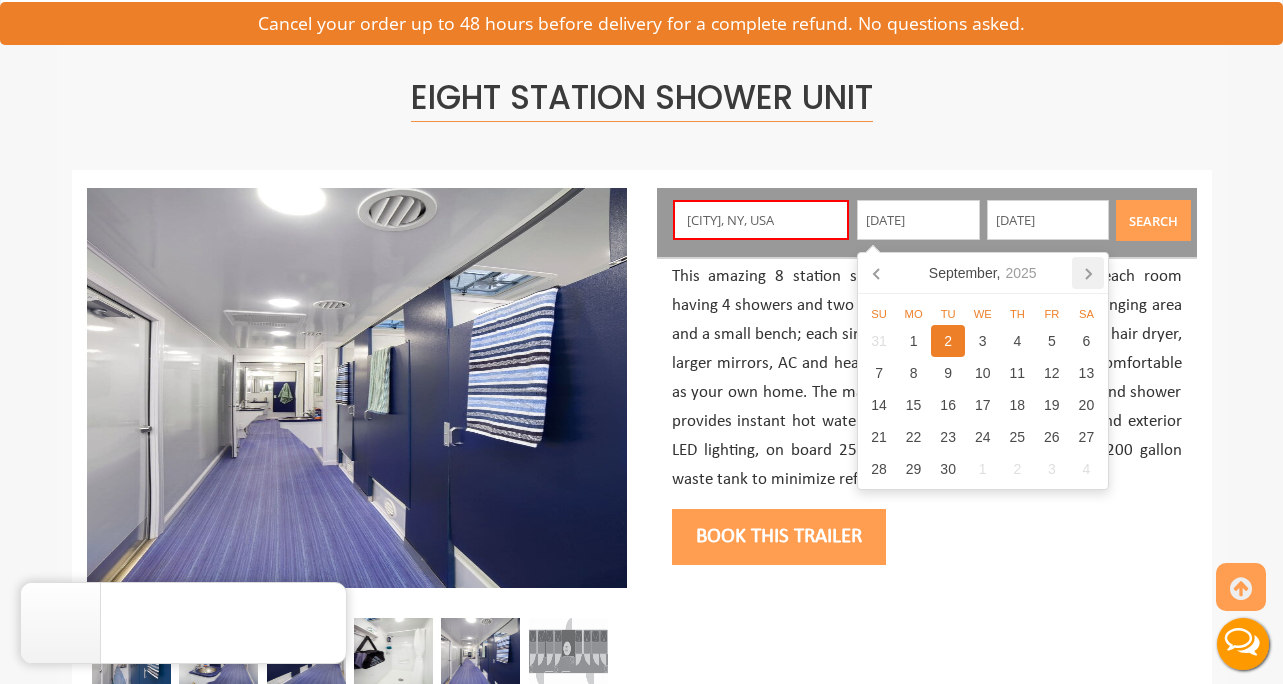 click 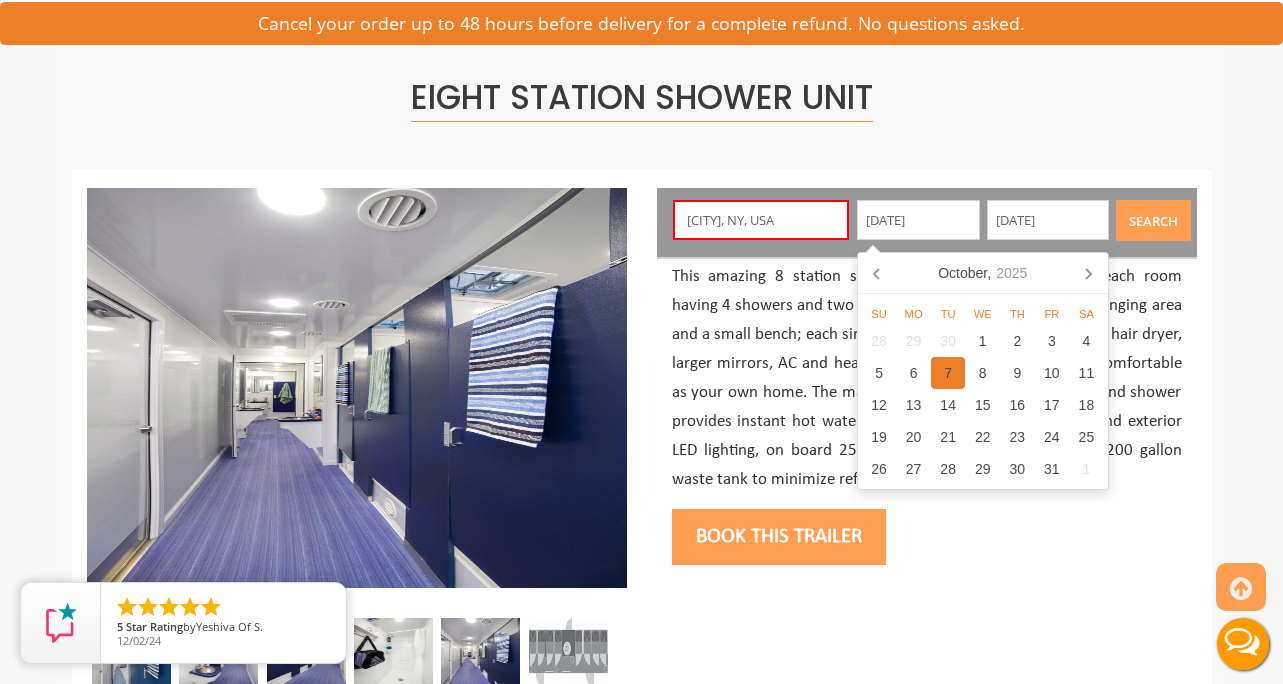 click on "7" at bounding box center (948, 373) 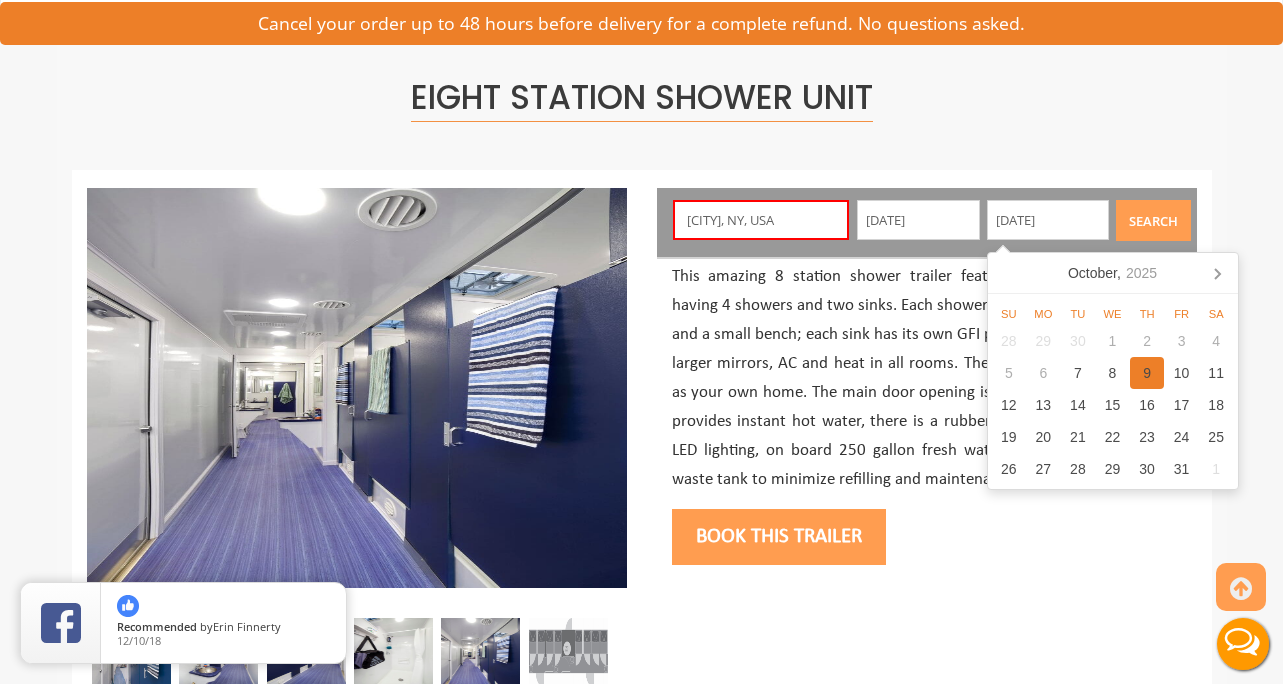 click on "9" at bounding box center [1147, 373] 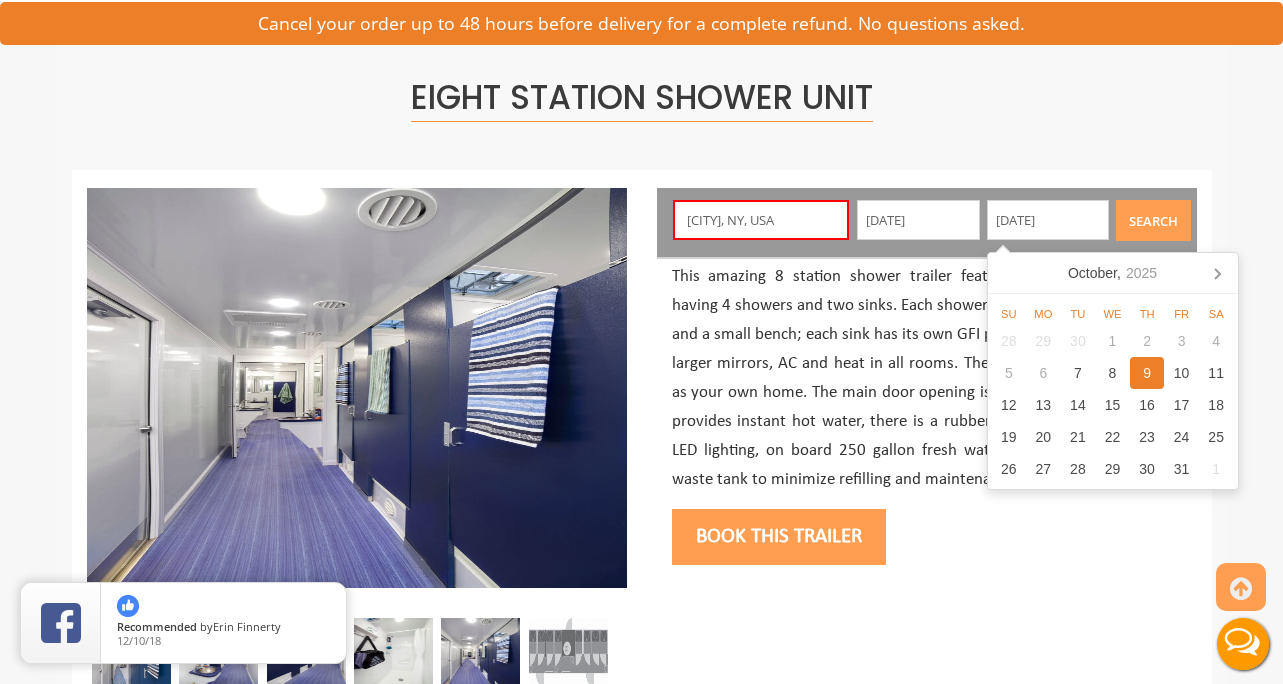 click on "Search" at bounding box center [1153, 220] 